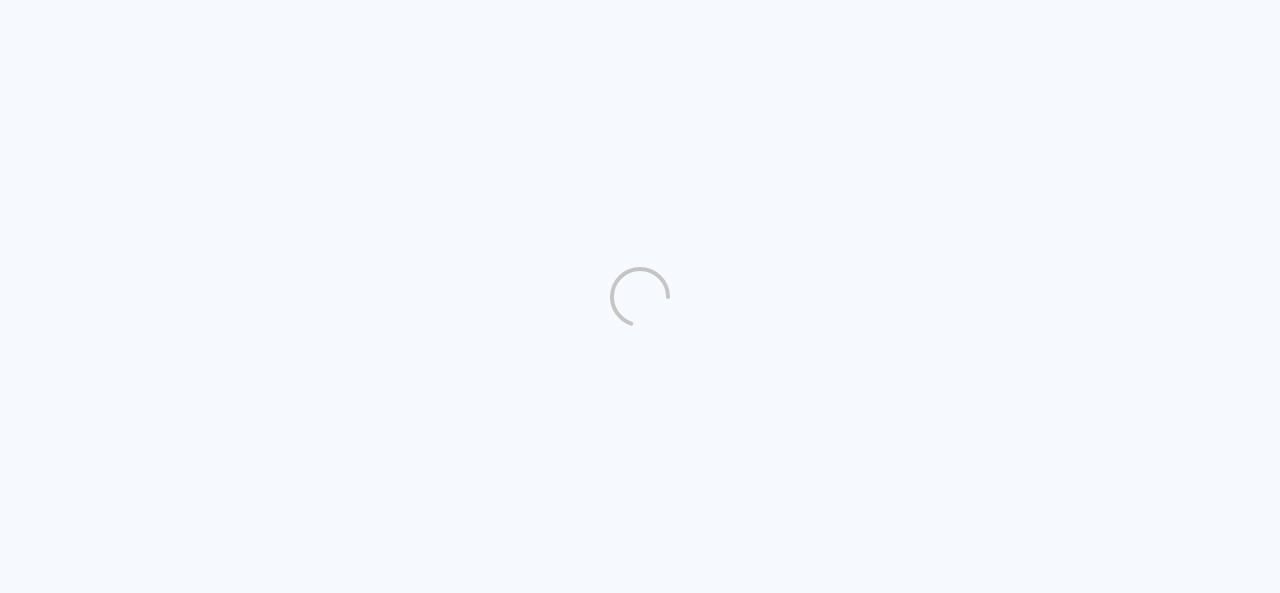 scroll, scrollTop: 0, scrollLeft: 0, axis: both 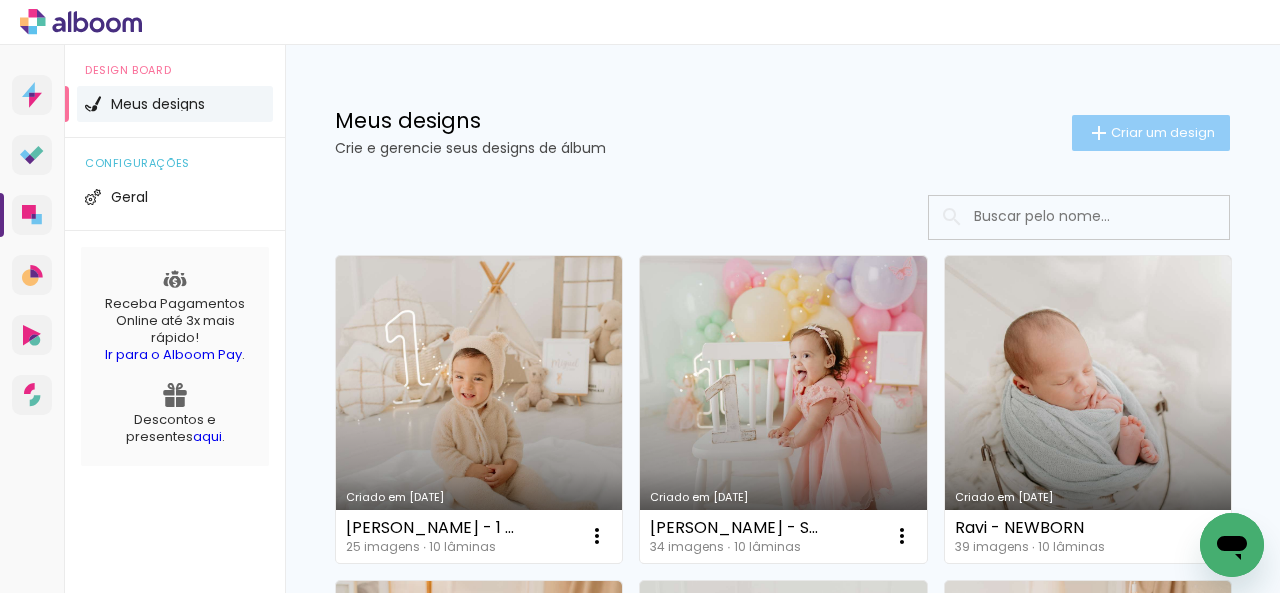 click on "Criar um design" 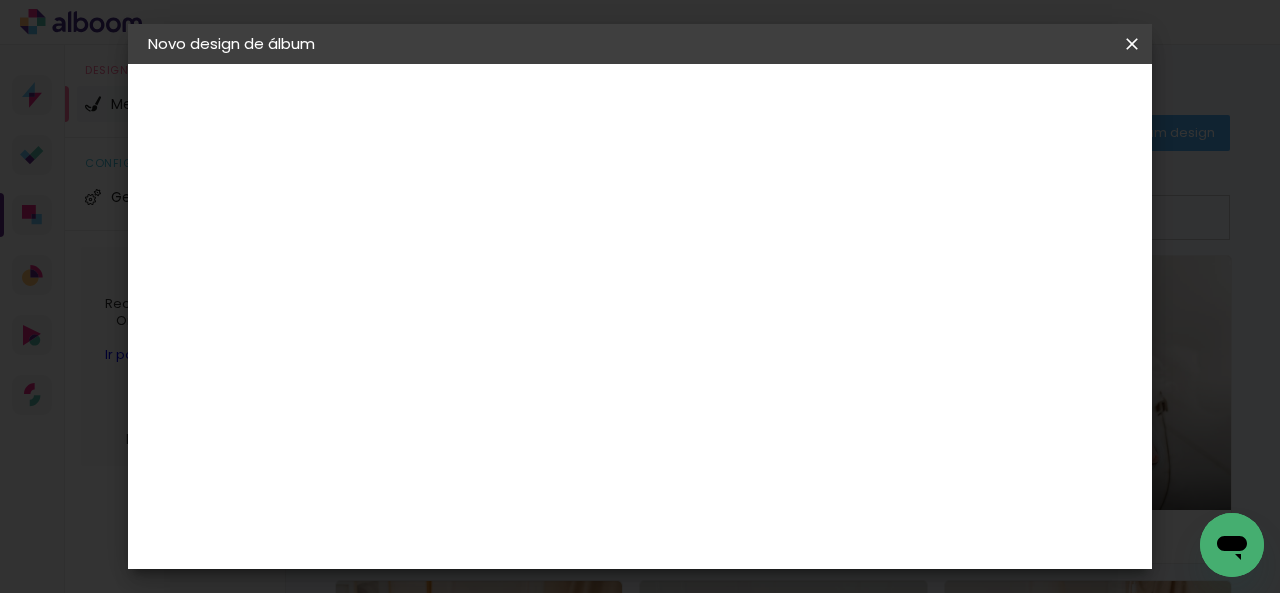 click at bounding box center (475, 268) 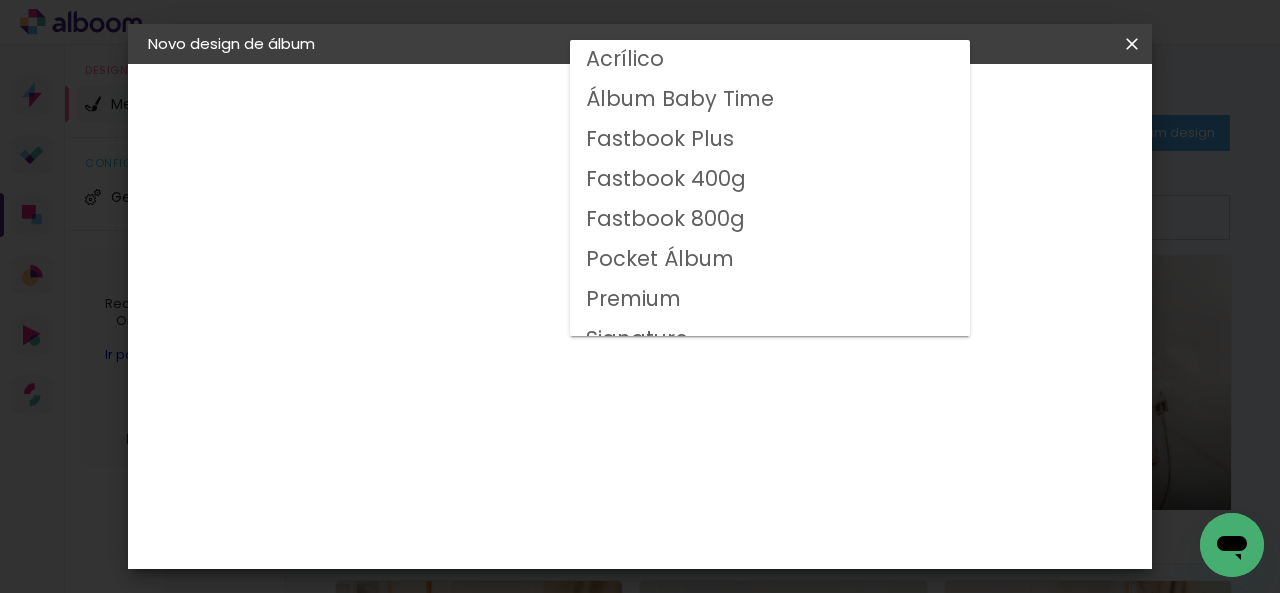 click on "Fastbook 800g" at bounding box center (0, 0) 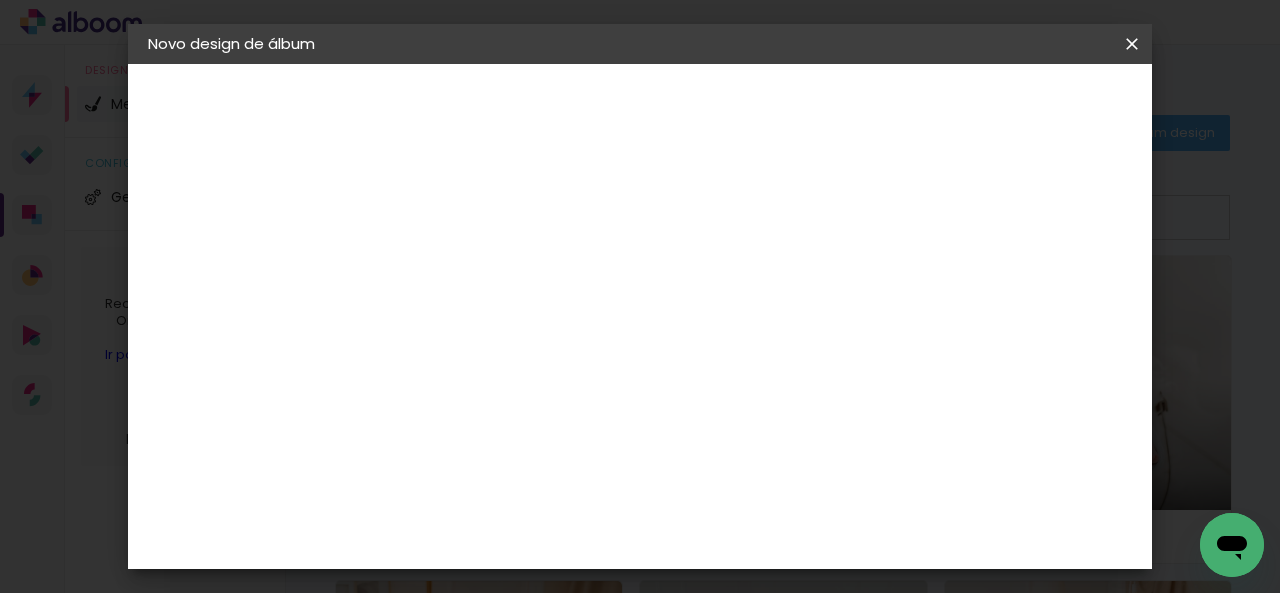 scroll, scrollTop: 300, scrollLeft: 0, axis: vertical 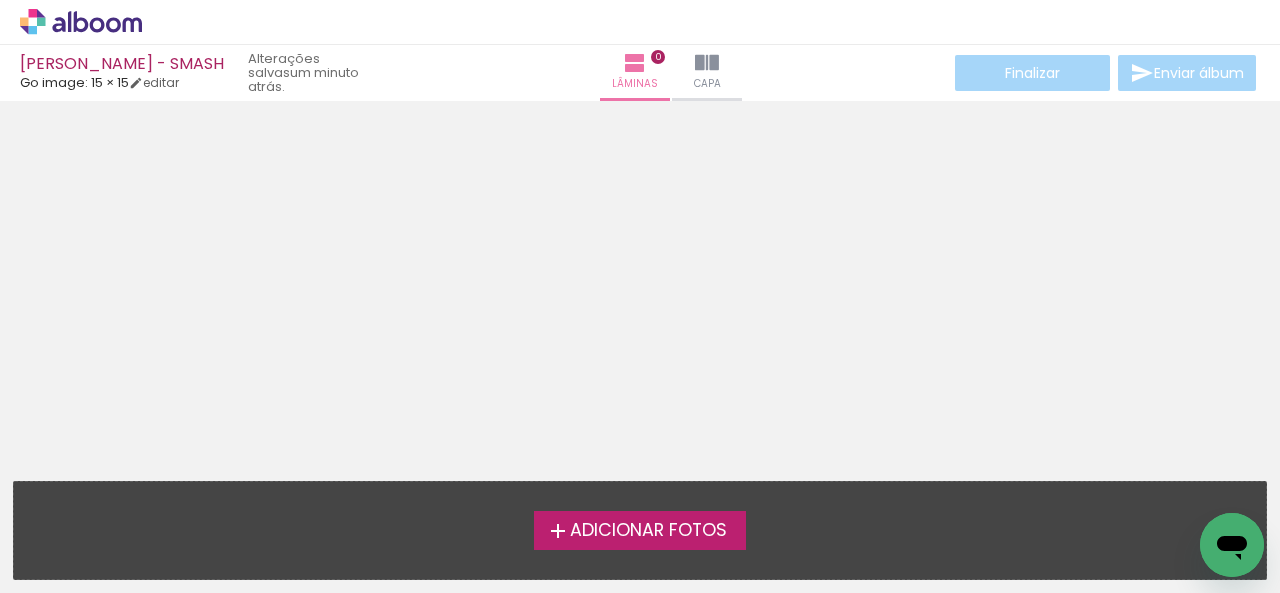 click on "Adicionar Fotos Solte suas fotos aqui..." at bounding box center [640, 530] 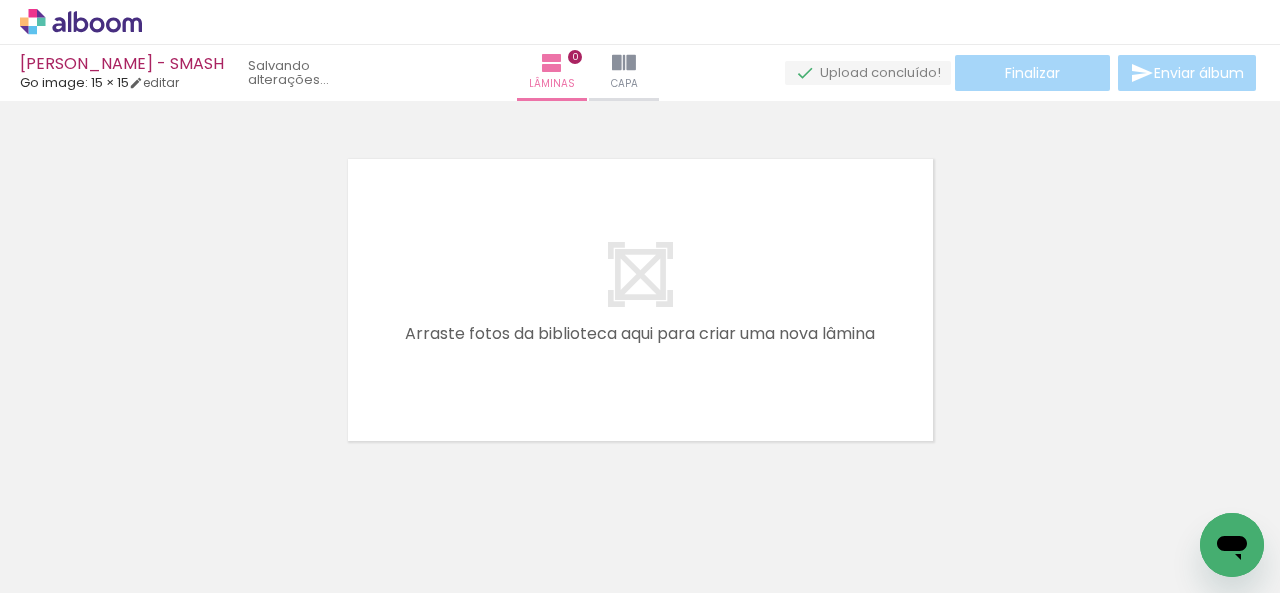 scroll, scrollTop: 25, scrollLeft: 0, axis: vertical 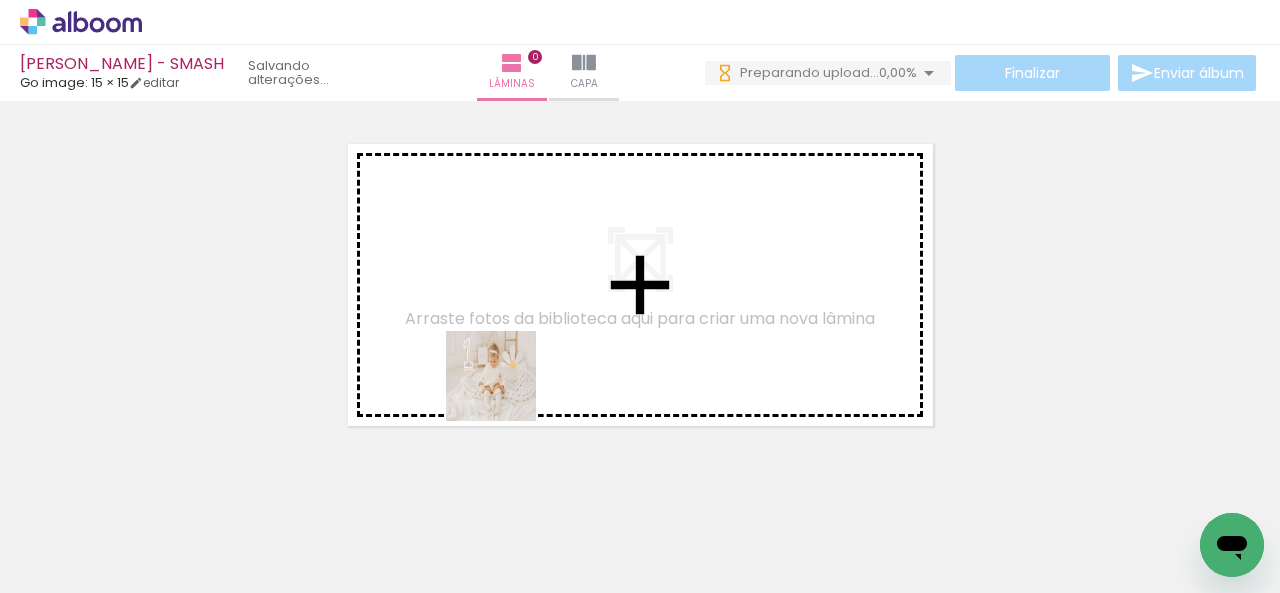 drag, startPoint x: 206, startPoint y: 541, endPoint x: 569, endPoint y: 365, distance: 403.41666 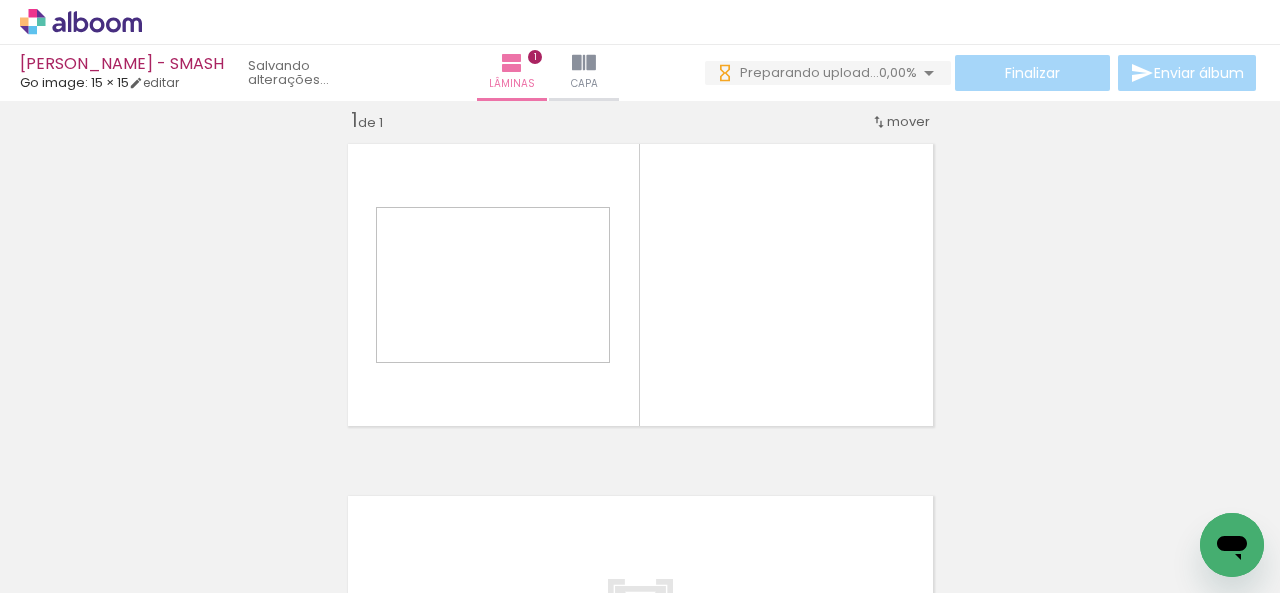 scroll, scrollTop: 25, scrollLeft: 0, axis: vertical 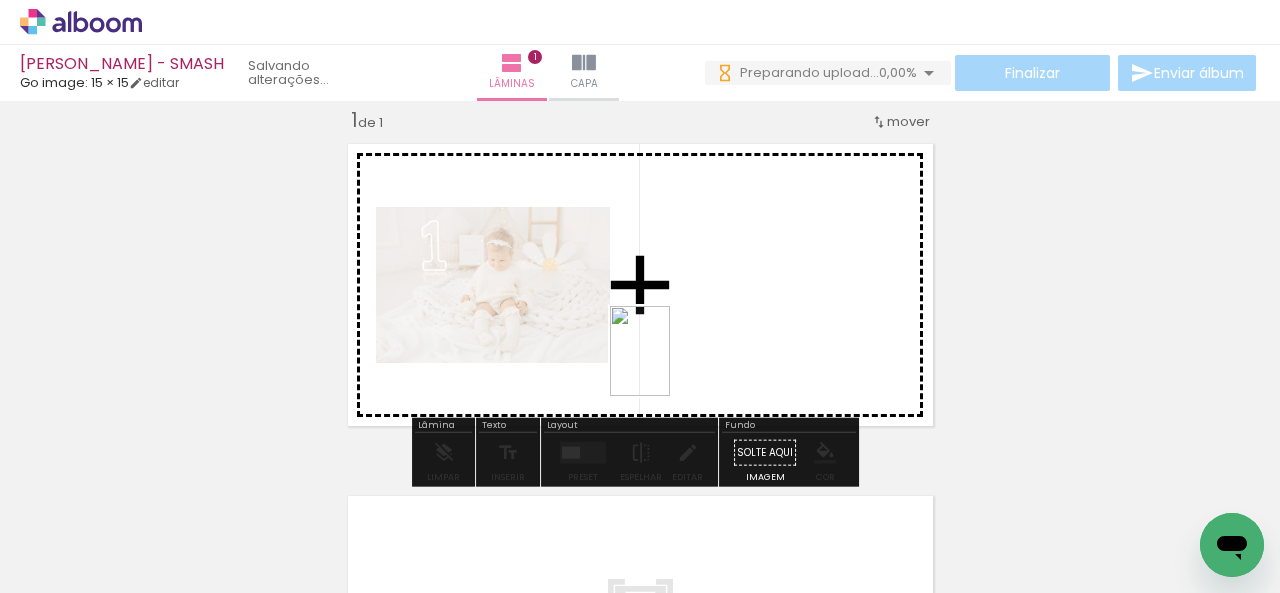 drag, startPoint x: 321, startPoint y: 543, endPoint x: 679, endPoint y: 358, distance: 402.9752 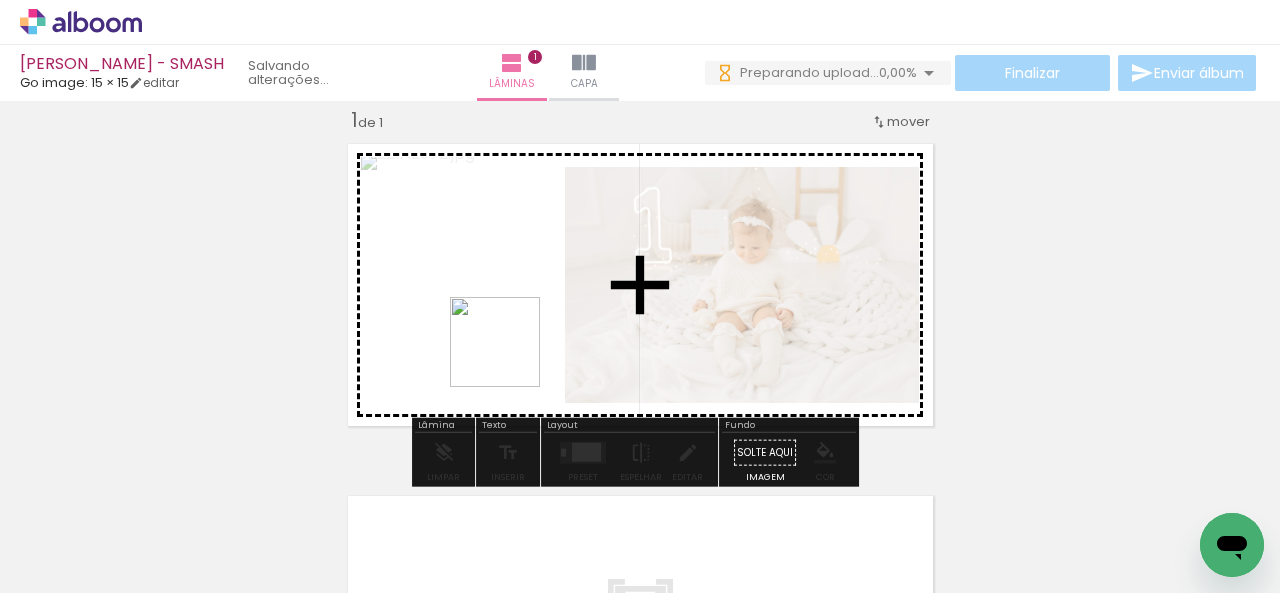 drag, startPoint x: 494, startPoint y: 401, endPoint x: 513, endPoint y: 345, distance: 59.135437 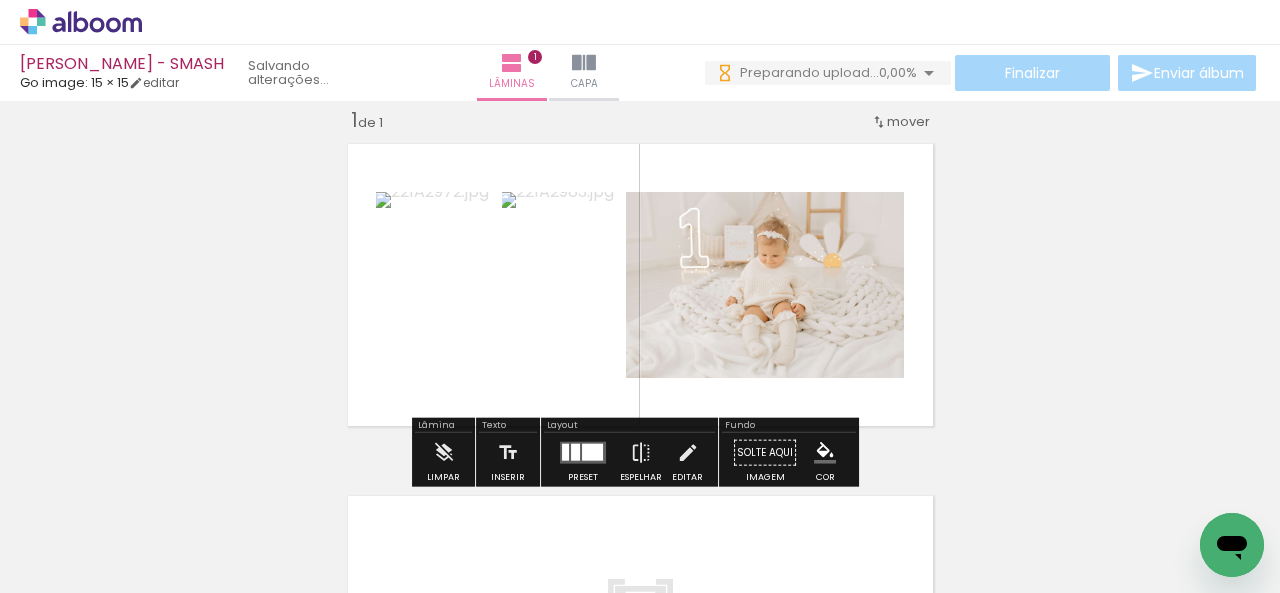 scroll, scrollTop: 0, scrollLeft: 0, axis: both 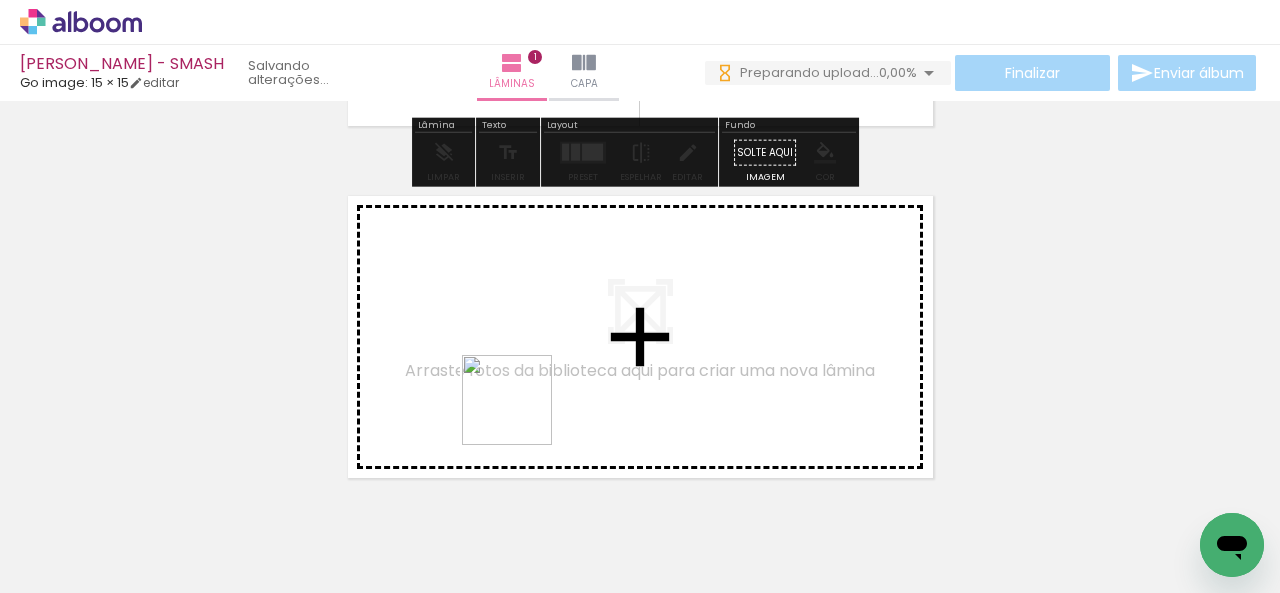 drag, startPoint x: 558, startPoint y: 521, endPoint x: 522, endPoint y: 413, distance: 113.841995 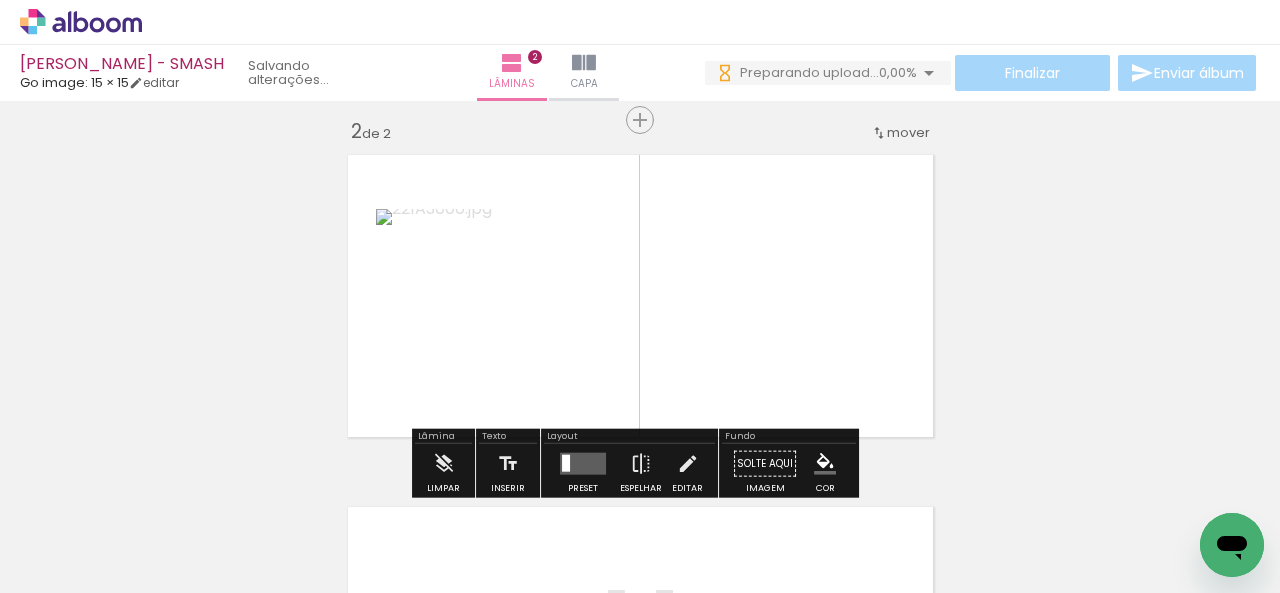 scroll, scrollTop: 377, scrollLeft: 0, axis: vertical 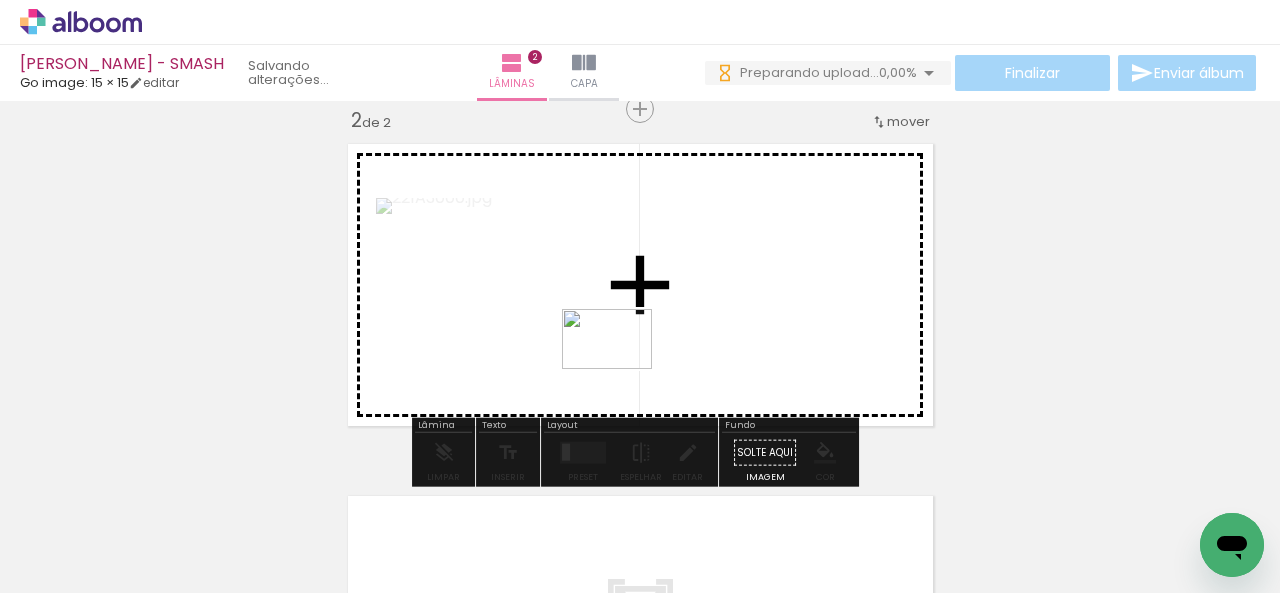 drag, startPoint x: 662, startPoint y: 535, endPoint x: 622, endPoint y: 369, distance: 170.75128 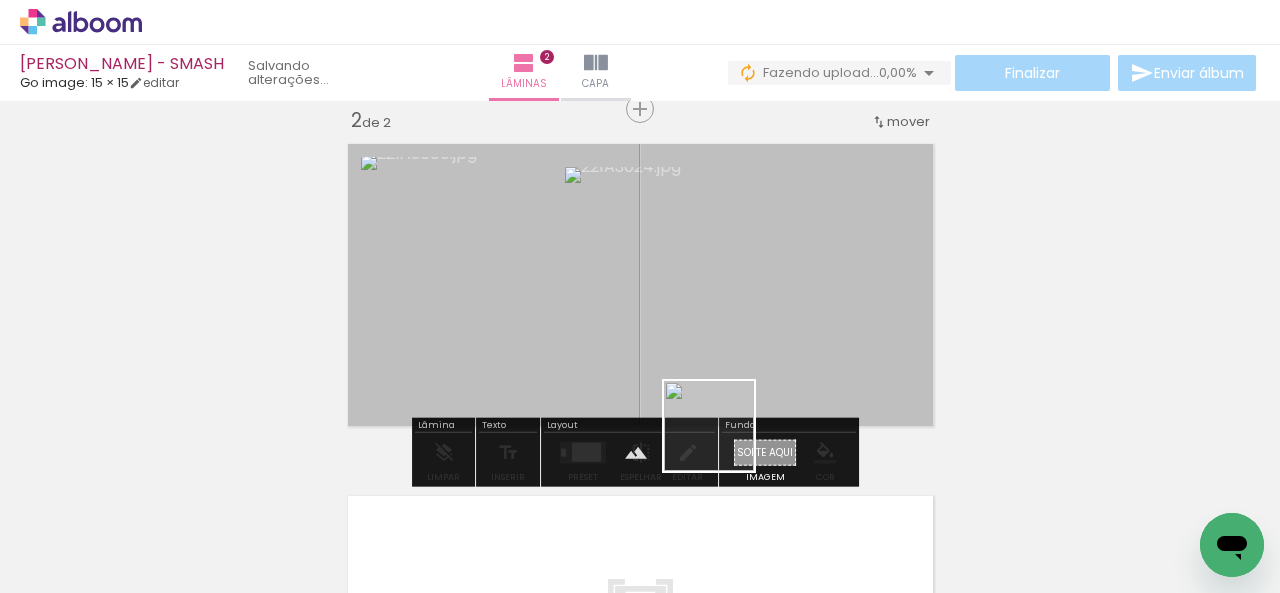 drag, startPoint x: 724, startPoint y: 441, endPoint x: 904, endPoint y: 543, distance: 206.89128 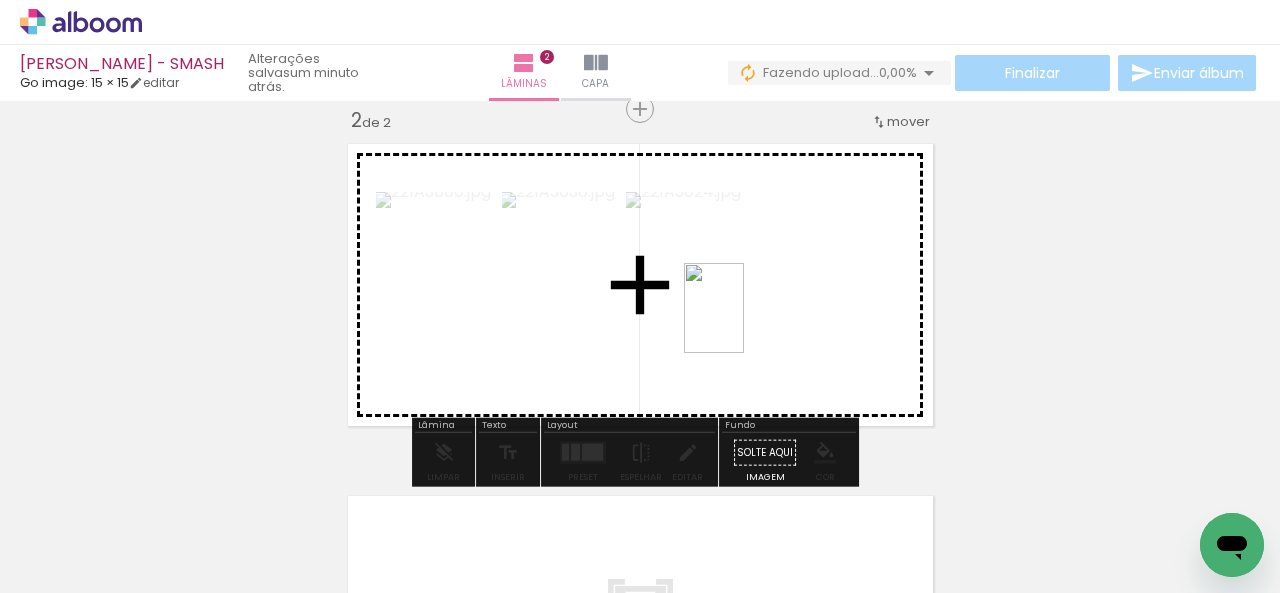 drag, startPoint x: 850, startPoint y: 489, endPoint x: 744, endPoint y: 322, distance: 197.8004 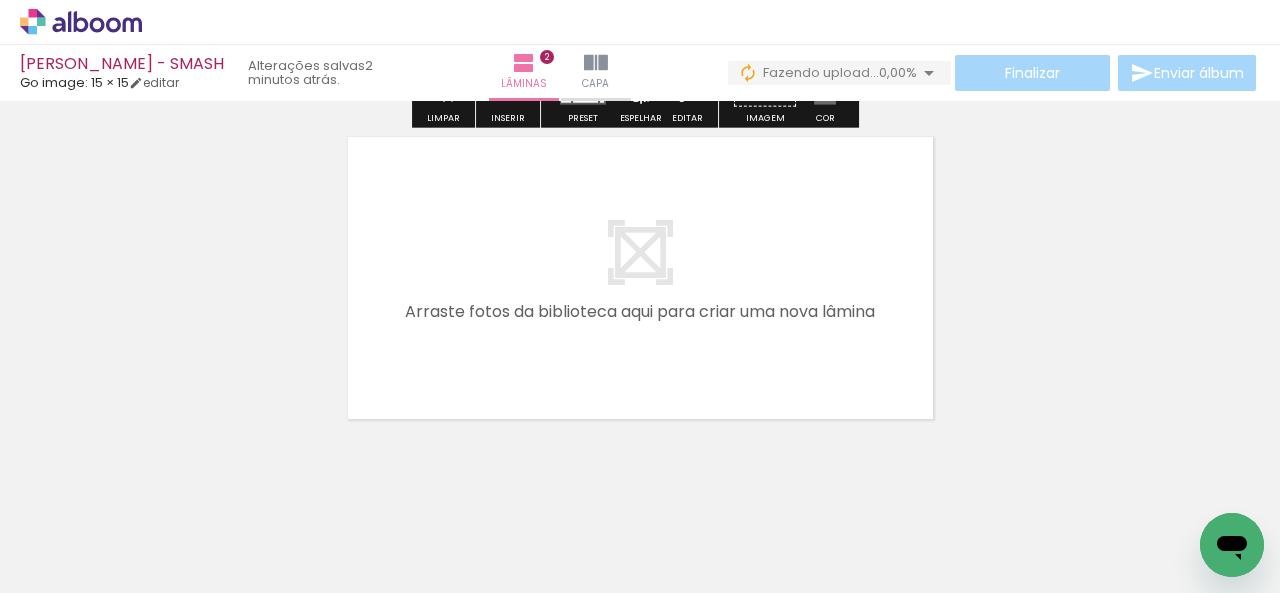scroll, scrollTop: 766, scrollLeft: 0, axis: vertical 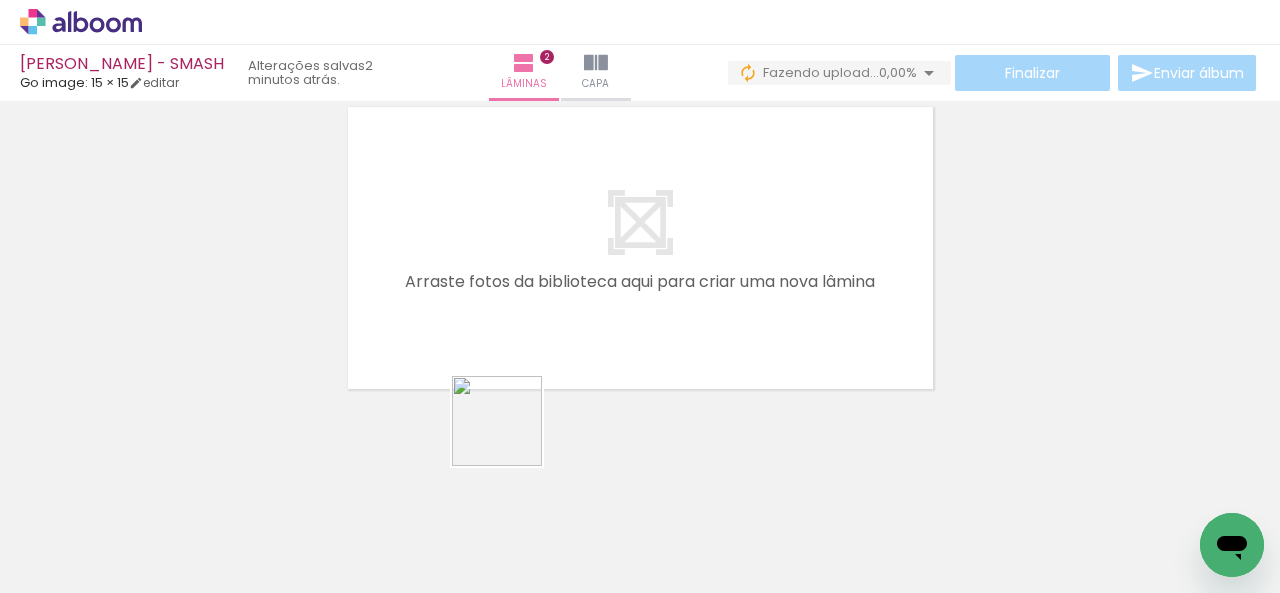 drag, startPoint x: 542, startPoint y: 546, endPoint x: 676, endPoint y: 493, distance: 144.10066 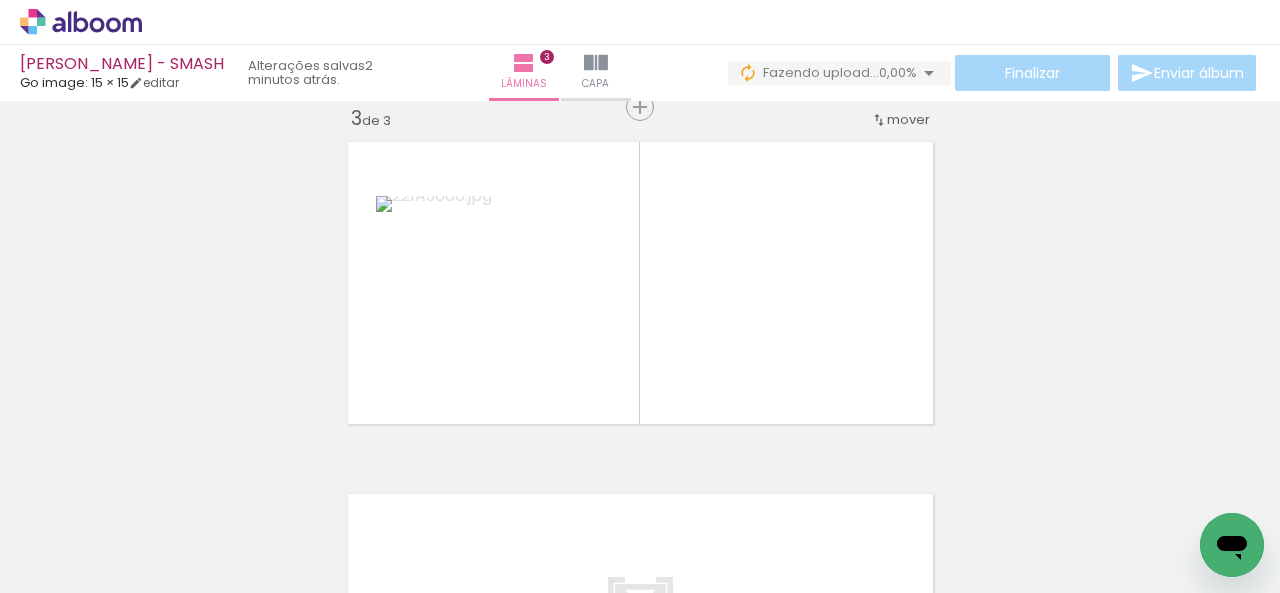 scroll, scrollTop: 729, scrollLeft: 0, axis: vertical 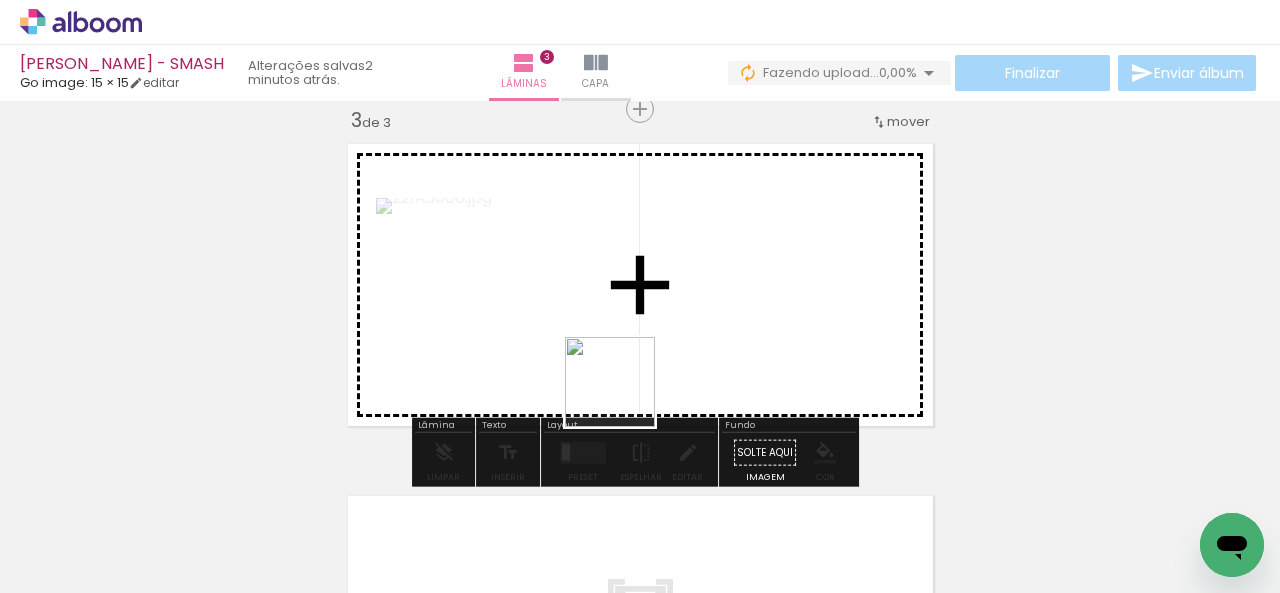 drag, startPoint x: 660, startPoint y: 538, endPoint x: 624, endPoint y: 375, distance: 166.92813 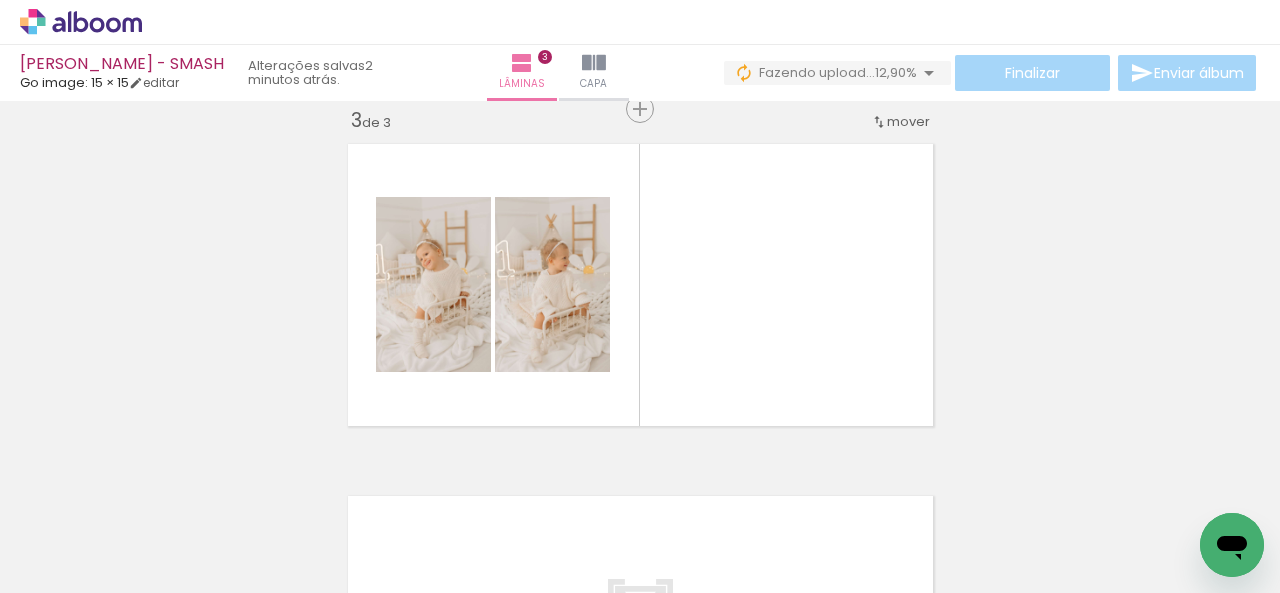 scroll, scrollTop: 0, scrollLeft: 720, axis: horizontal 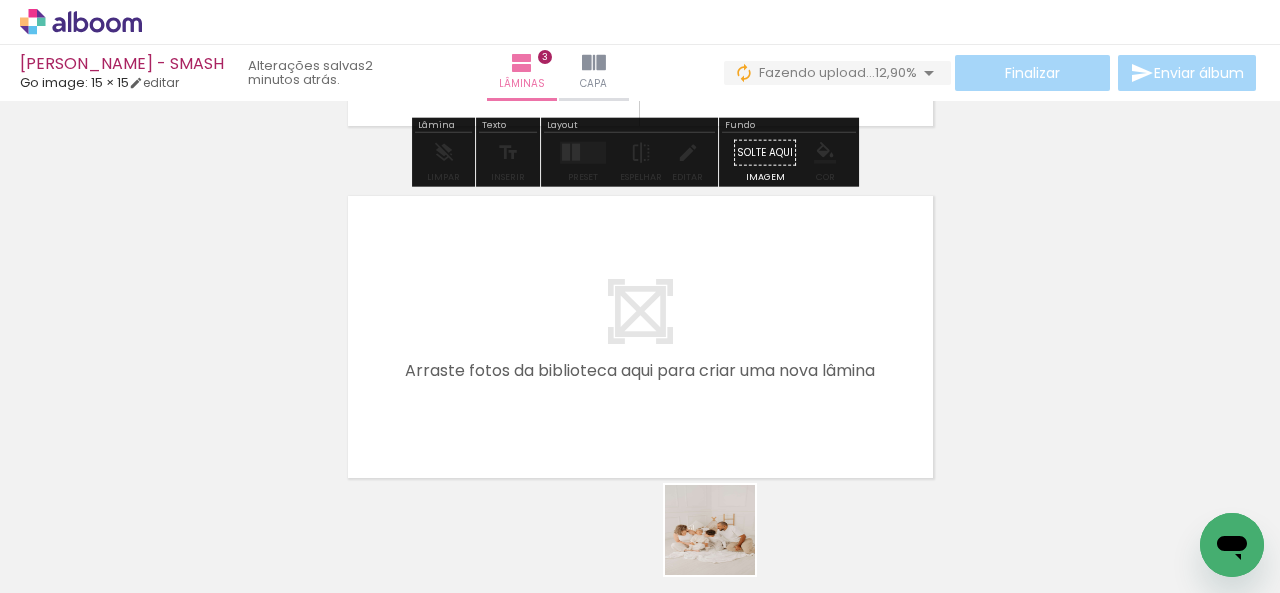 drag, startPoint x: 726, startPoint y: 545, endPoint x: 782, endPoint y: 524, distance: 59.808025 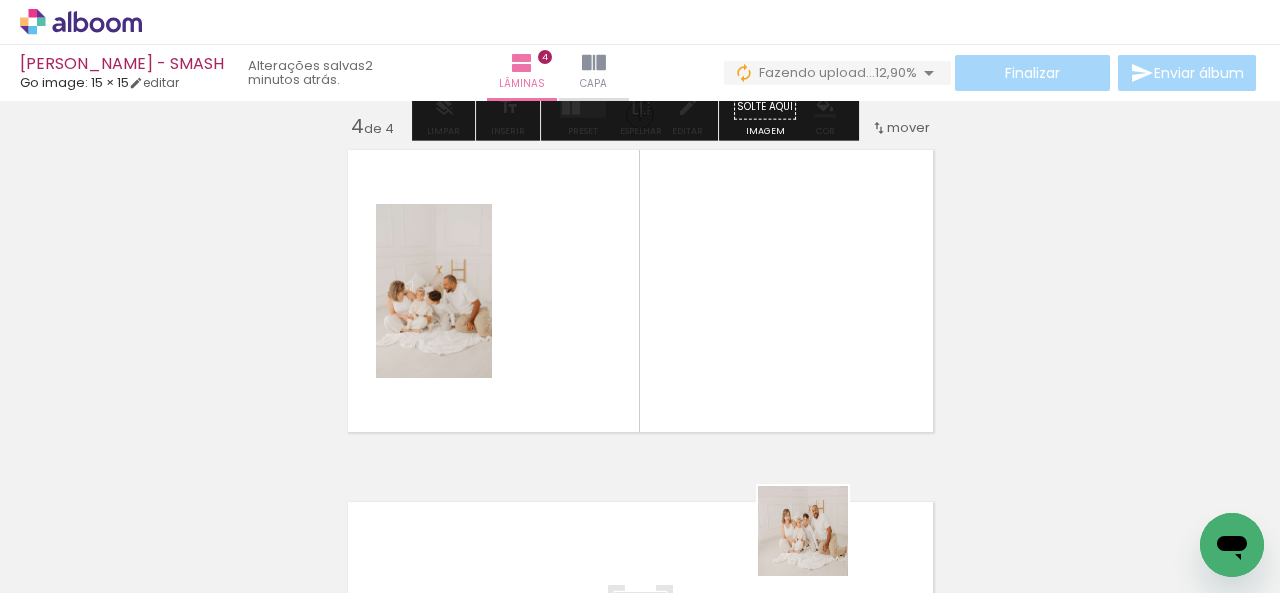 scroll, scrollTop: 1081, scrollLeft: 0, axis: vertical 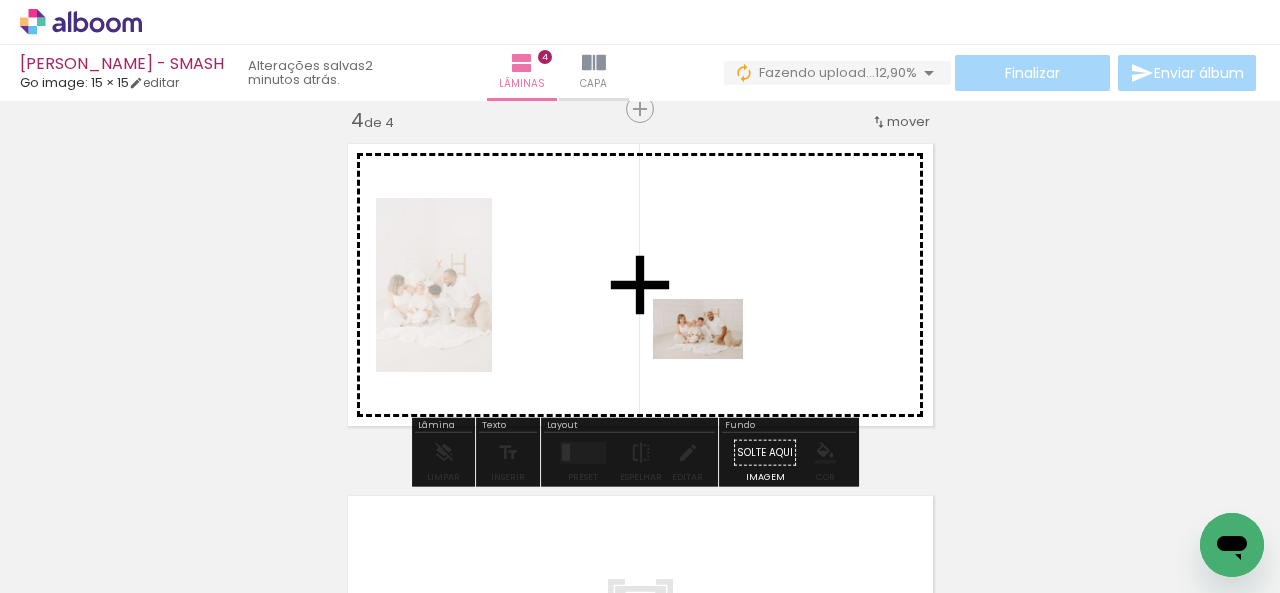 drag, startPoint x: 819, startPoint y: 551, endPoint x: 940, endPoint y: 490, distance: 135.50645 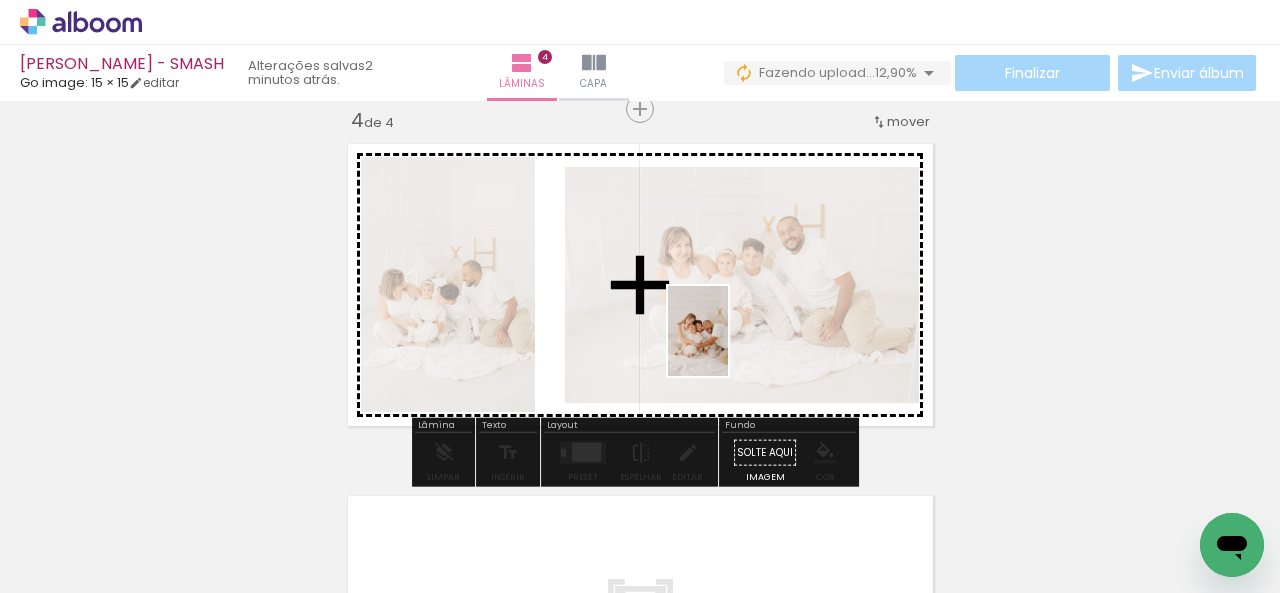 drag, startPoint x: 956, startPoint y: 551, endPoint x: 728, endPoint y: 346, distance: 306.60886 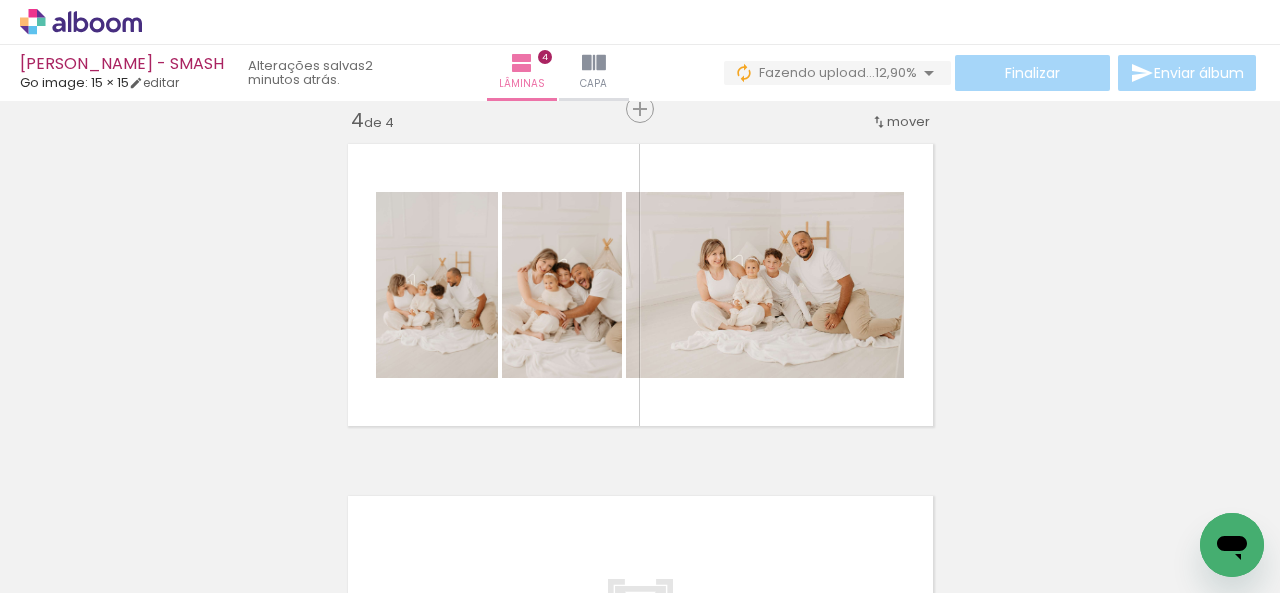 scroll, scrollTop: 0, scrollLeft: 1191, axis: horizontal 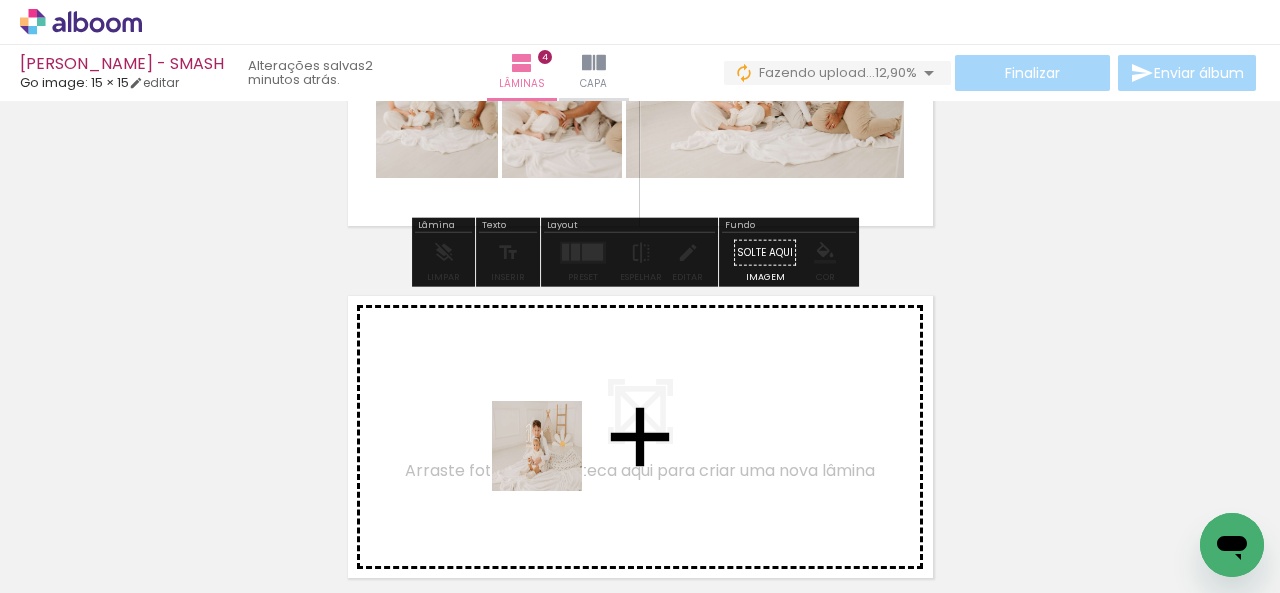 drag, startPoint x: 576, startPoint y: 521, endPoint x: 759, endPoint y: 561, distance: 187.32059 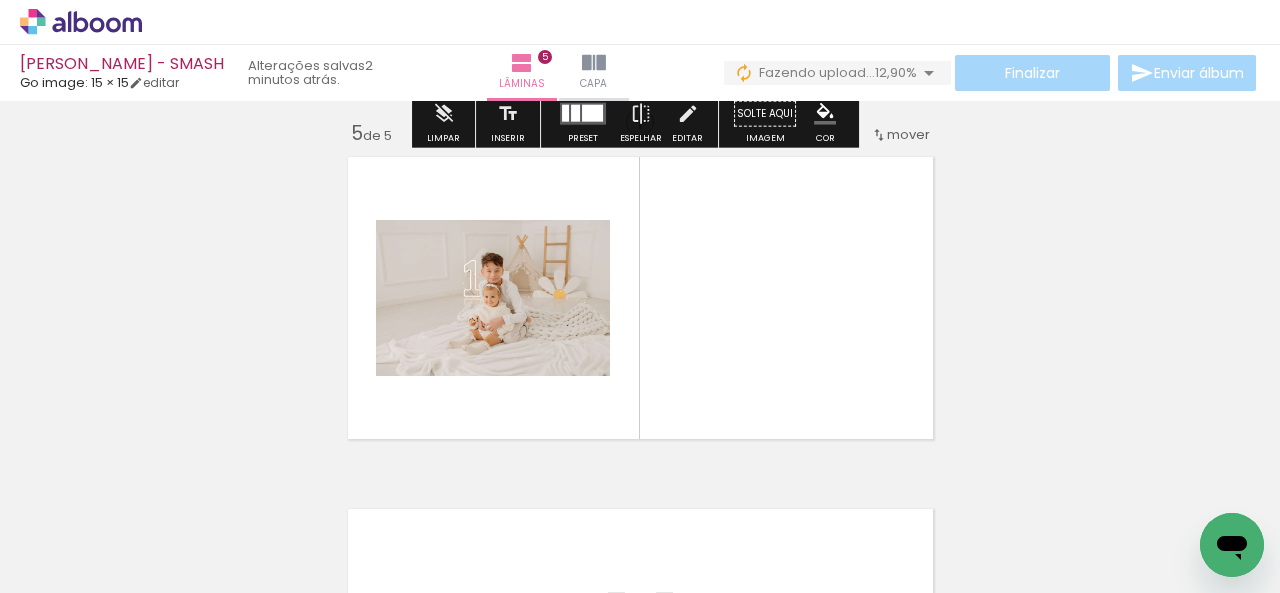 scroll, scrollTop: 1433, scrollLeft: 0, axis: vertical 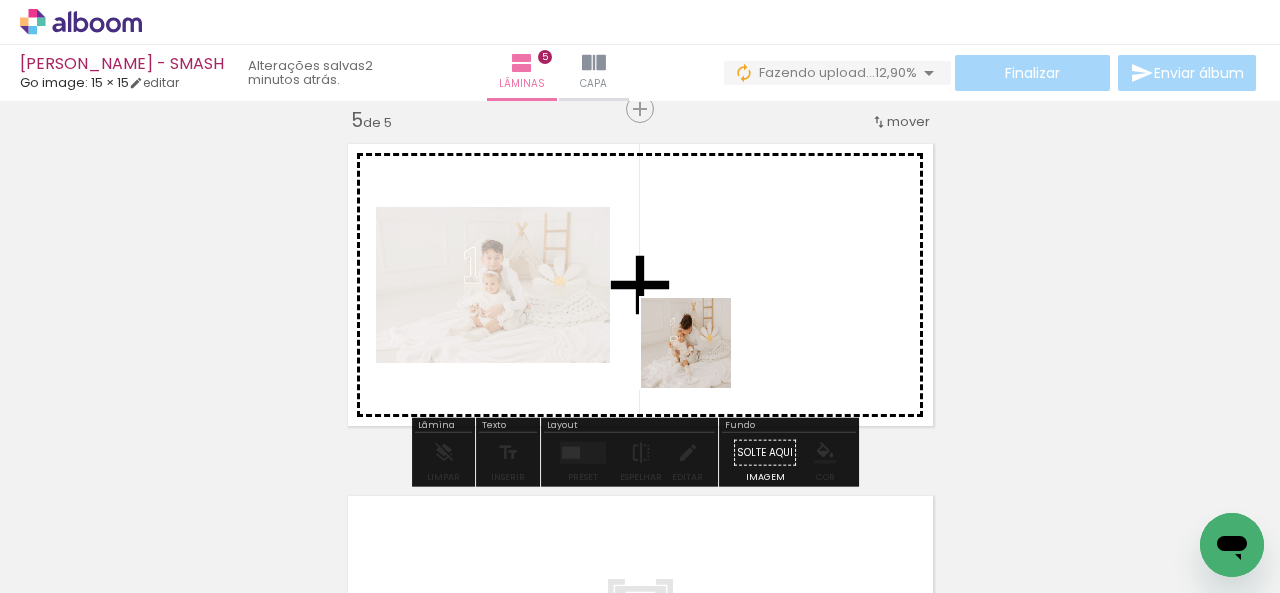 drag, startPoint x: 702, startPoint y: 436, endPoint x: 745, endPoint y: 411, distance: 49.73932 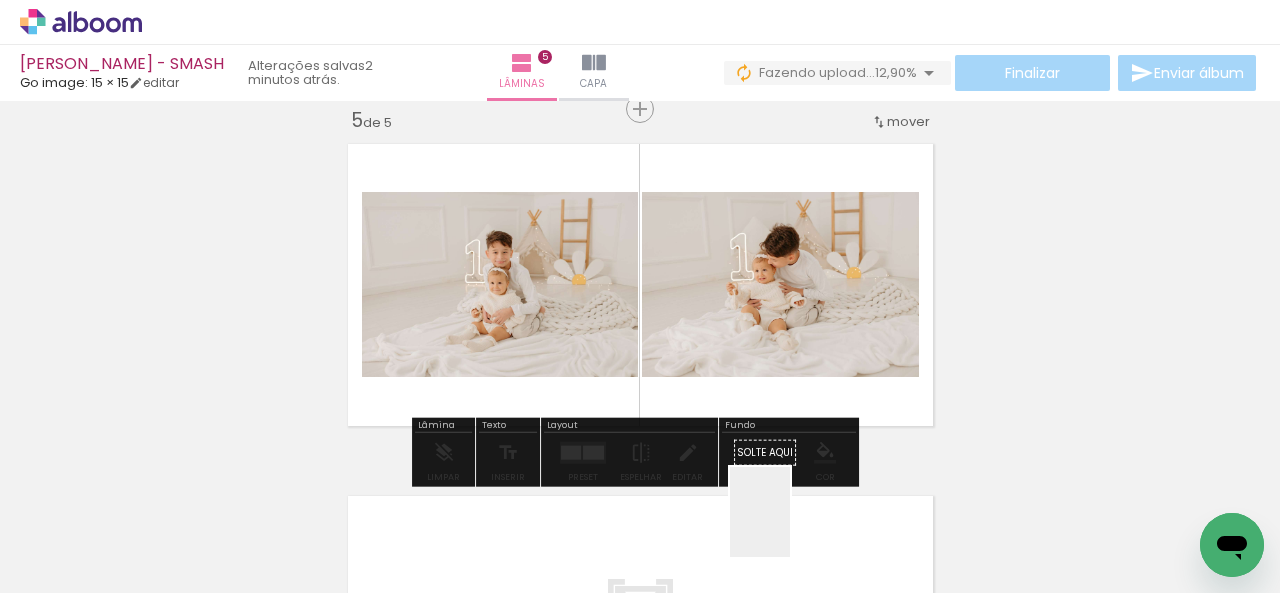 drag, startPoint x: 793, startPoint y: 539, endPoint x: 858, endPoint y: 469, distance: 95.524864 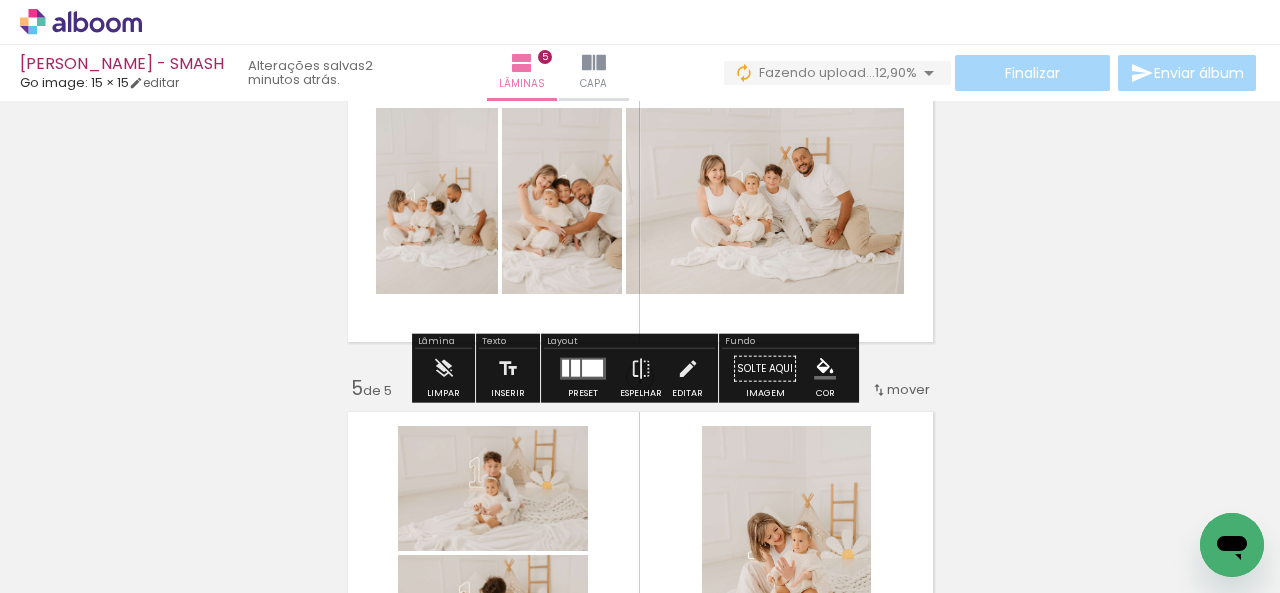 scroll, scrollTop: 1133, scrollLeft: 0, axis: vertical 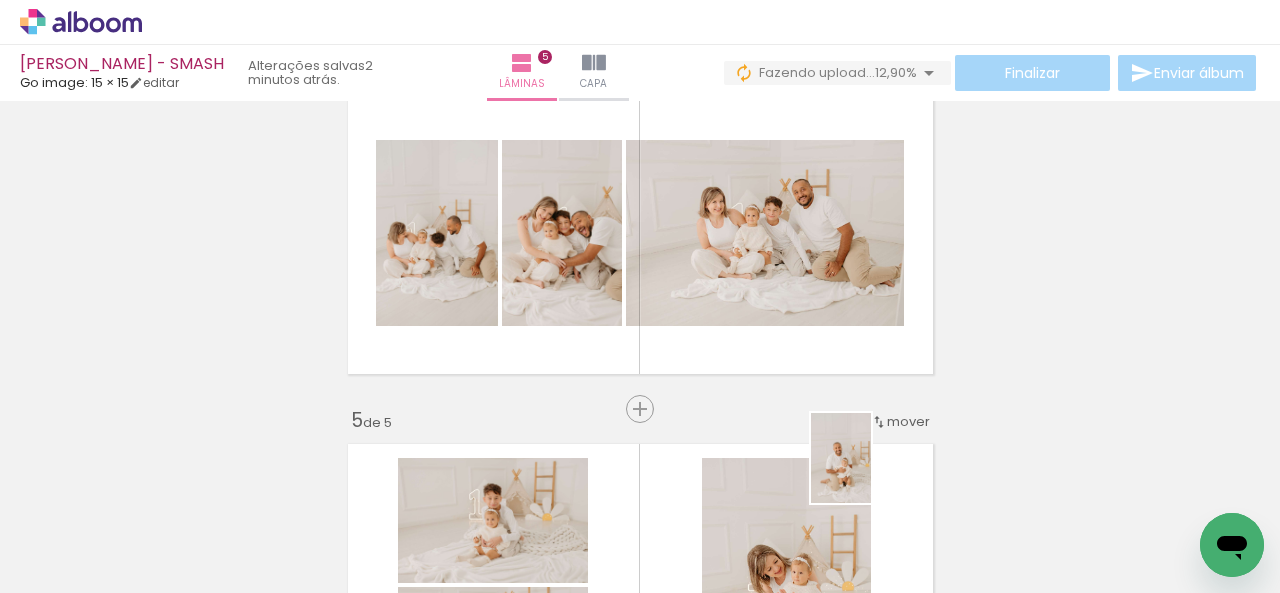 drag, startPoint x: 909, startPoint y: 528, endPoint x: 871, endPoint y: 473, distance: 66.85058 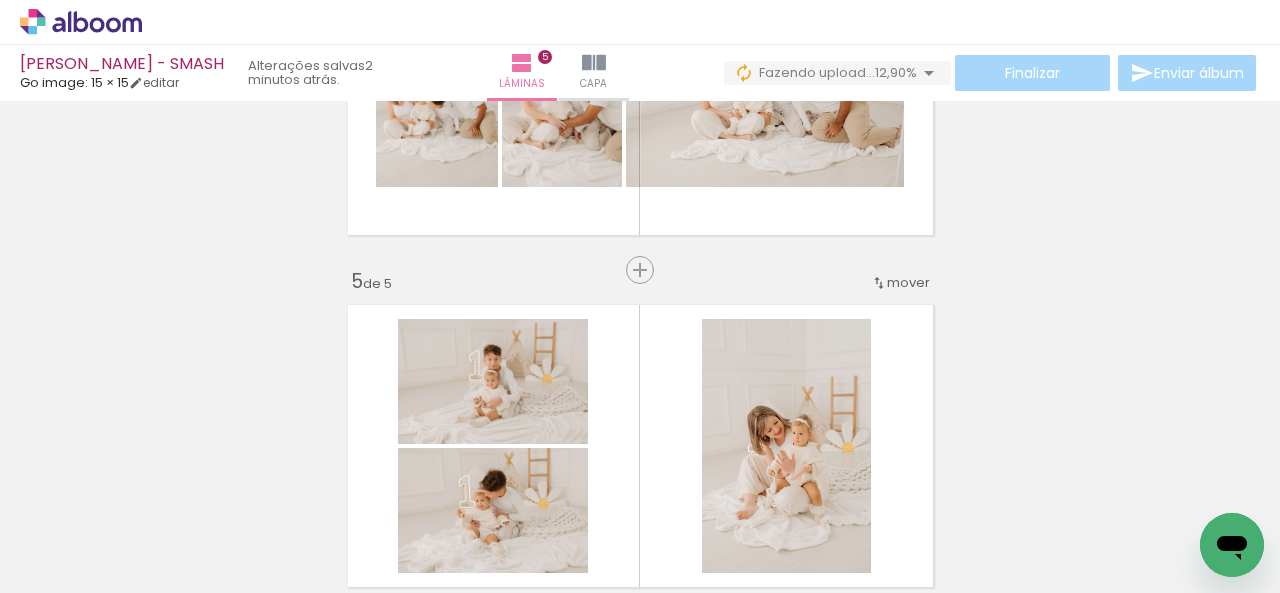 scroll, scrollTop: 1333, scrollLeft: 0, axis: vertical 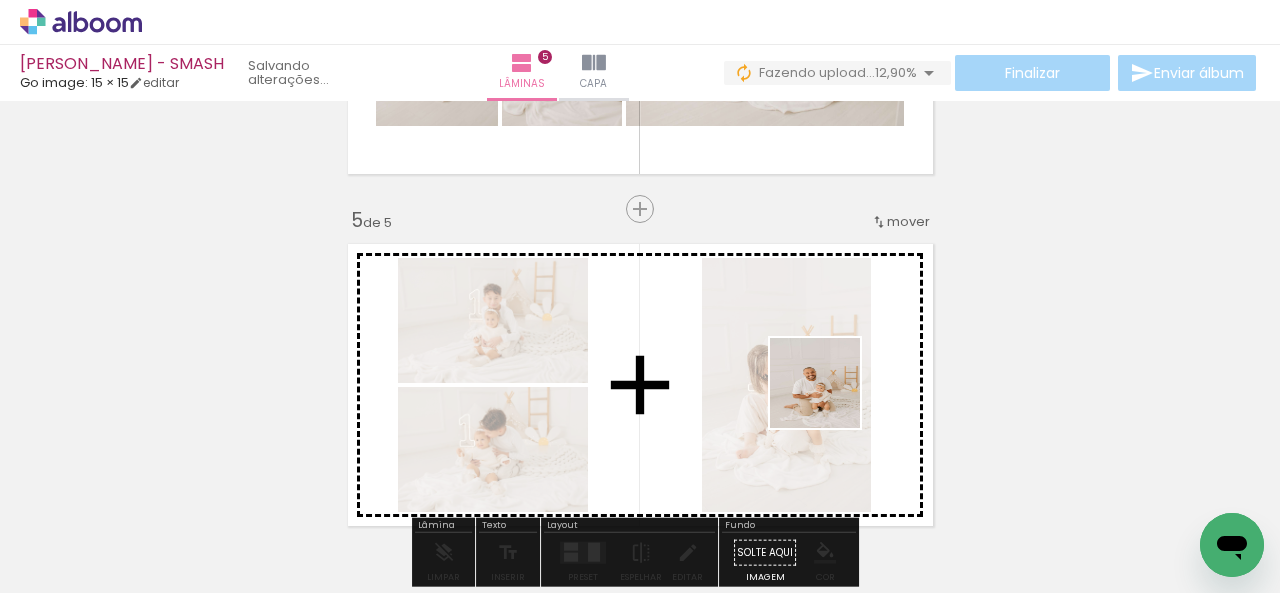 drag, startPoint x: 926, startPoint y: 519, endPoint x: 832, endPoint y: 411, distance: 143.1782 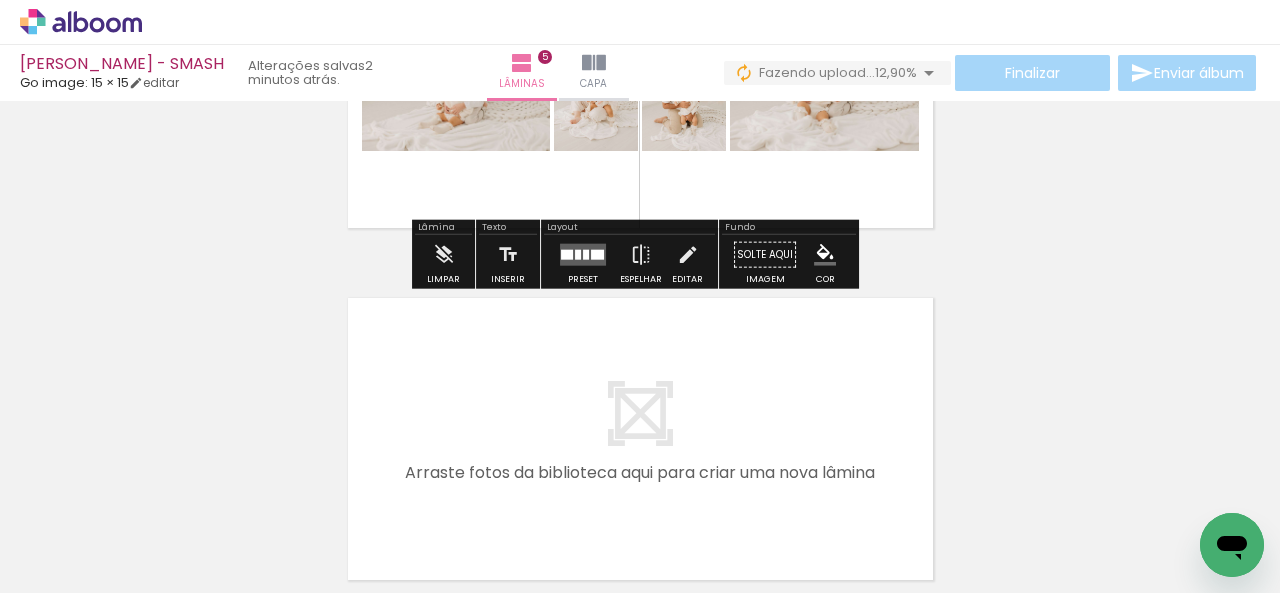 scroll, scrollTop: 1633, scrollLeft: 0, axis: vertical 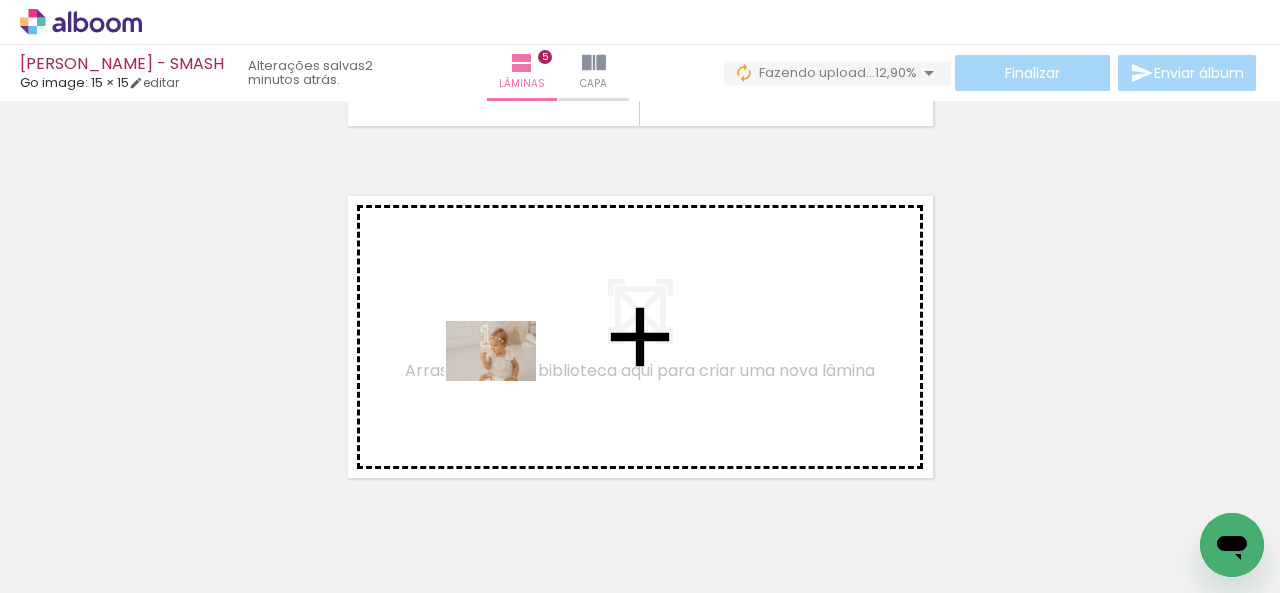 drag, startPoint x: 584, startPoint y: 525, endPoint x: 506, endPoint y: 381, distance: 163.76813 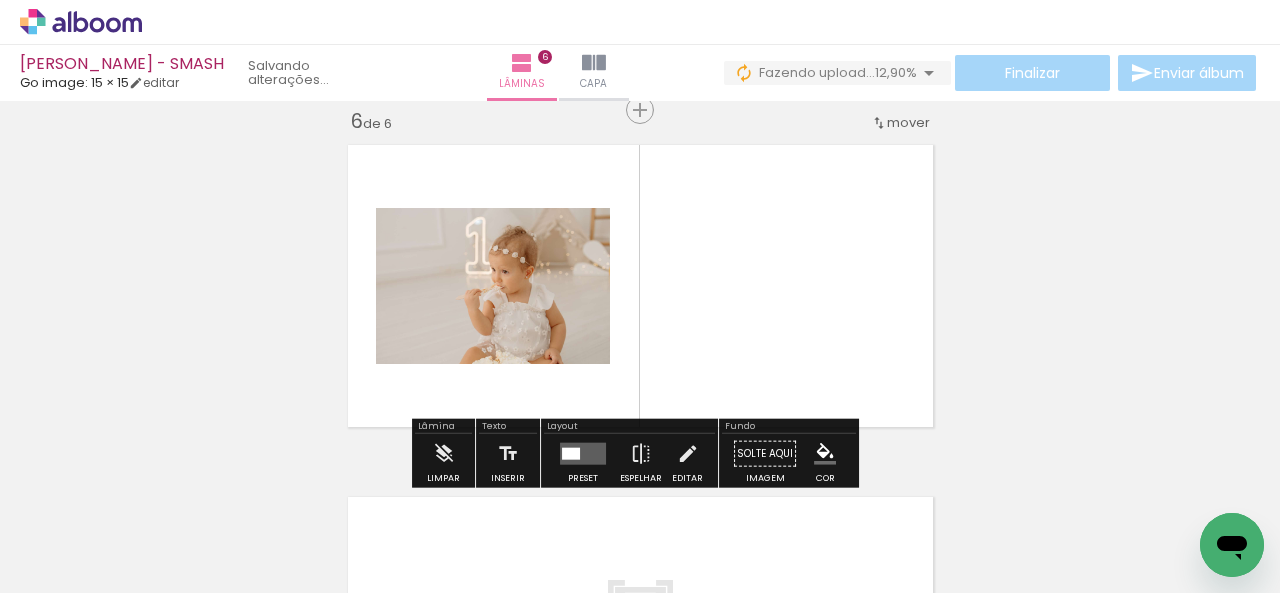 scroll, scrollTop: 1785, scrollLeft: 0, axis: vertical 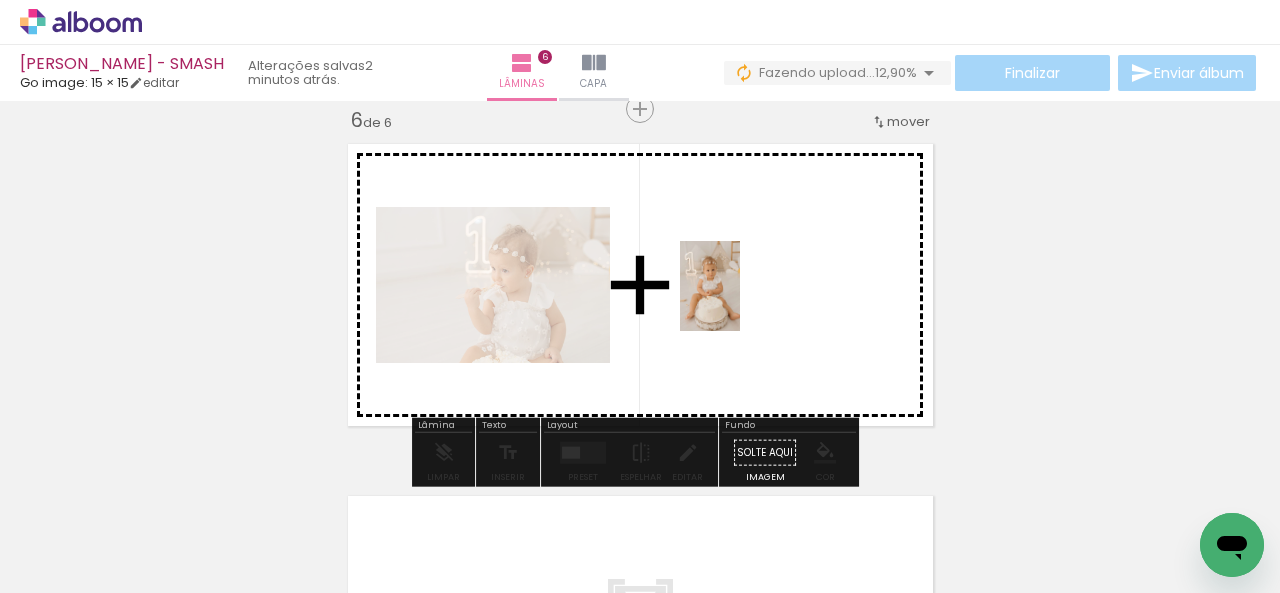 drag, startPoint x: 716, startPoint y: 552, endPoint x: 740, endPoint y: 301, distance: 252.1448 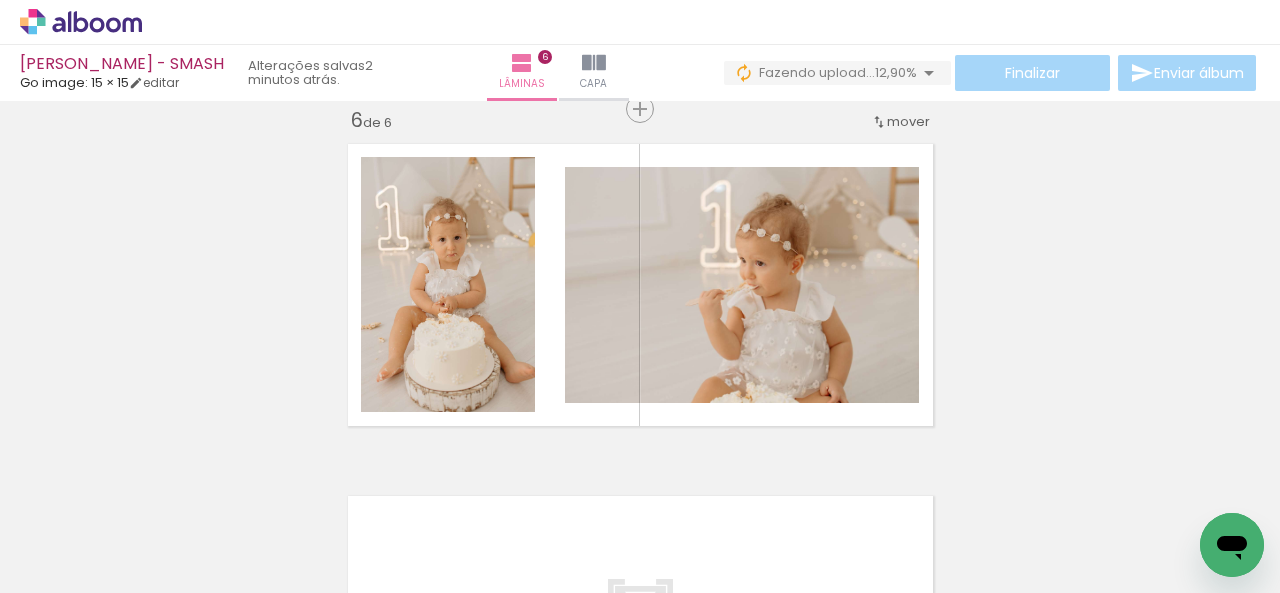 scroll, scrollTop: 0, scrollLeft: 1866, axis: horizontal 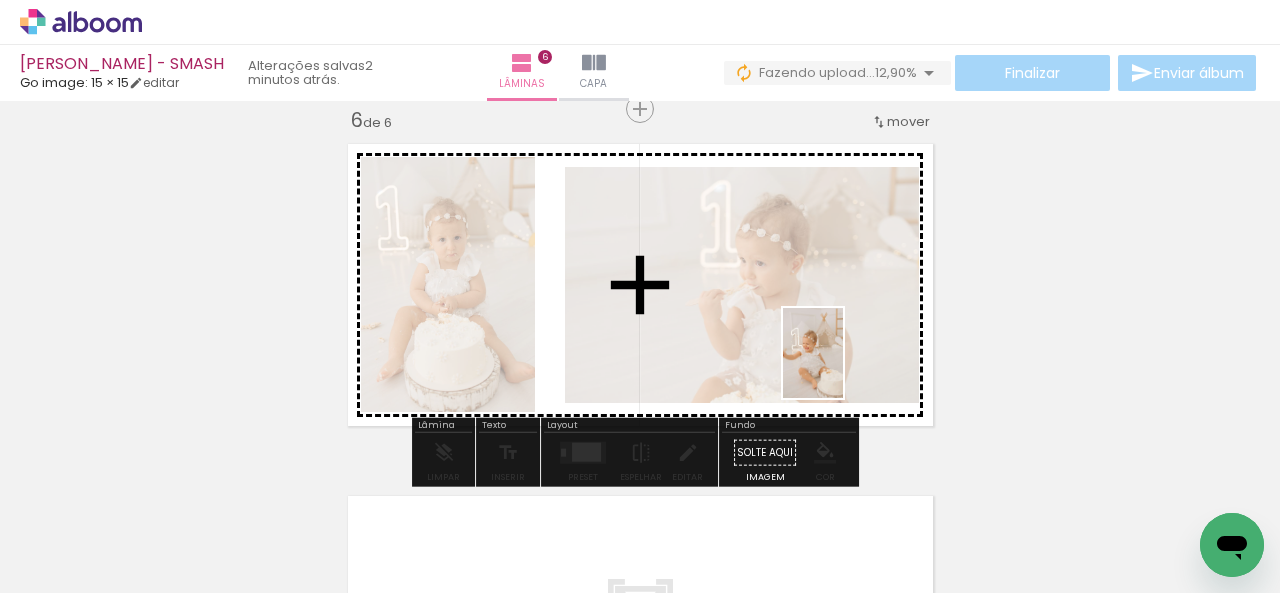 drag, startPoint x: 1128, startPoint y: 541, endPoint x: 843, endPoint y: 368, distance: 333.39767 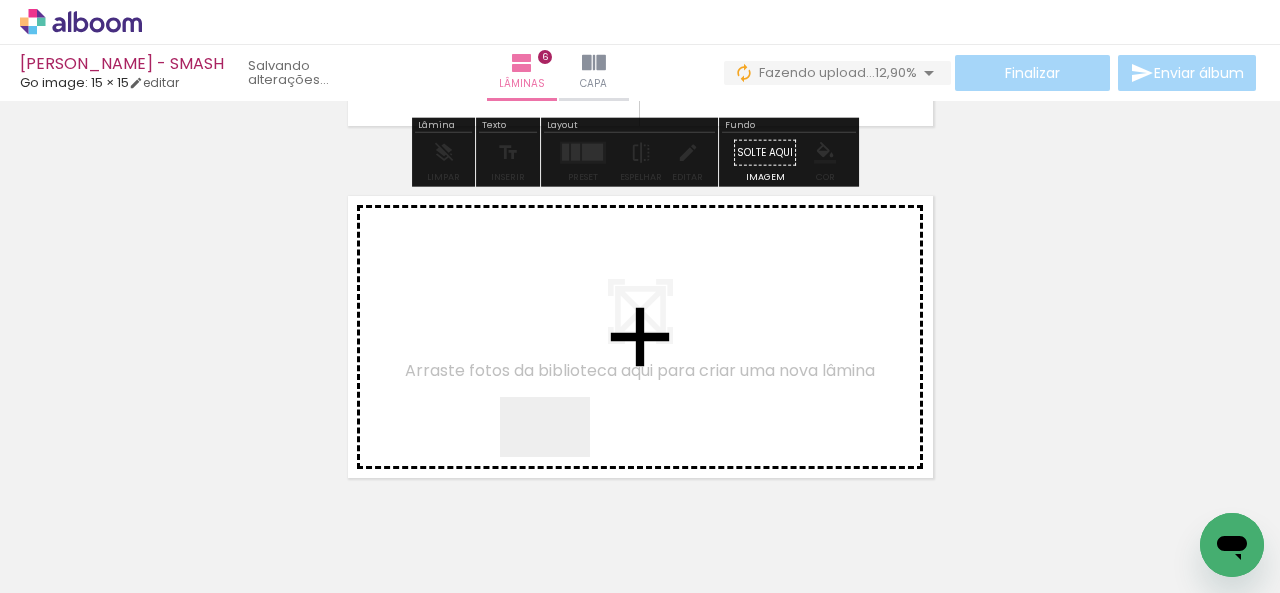 drag, startPoint x: 560, startPoint y: 457, endPoint x: 677, endPoint y: 526, distance: 135.83078 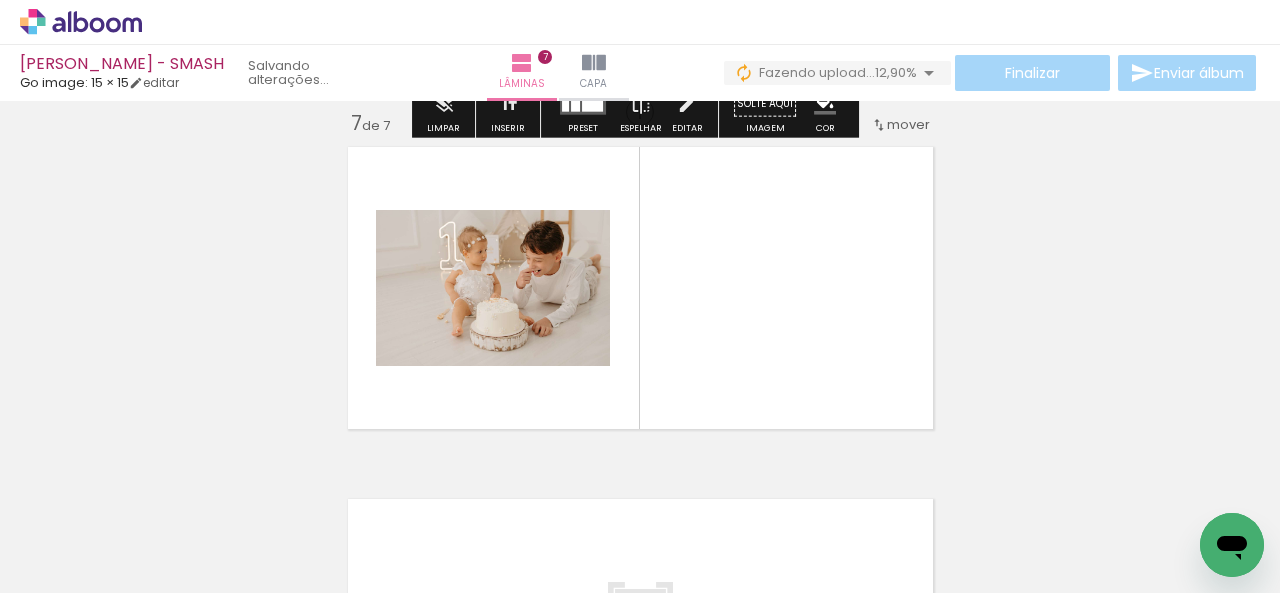 scroll, scrollTop: 2137, scrollLeft: 0, axis: vertical 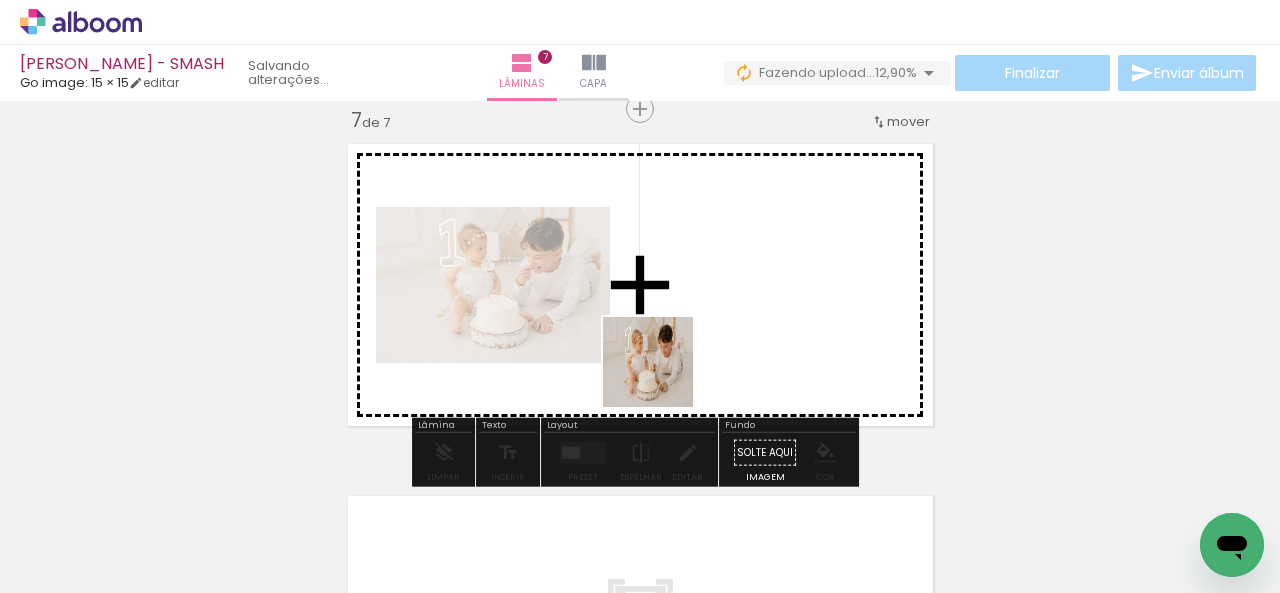 drag, startPoint x: 680, startPoint y: 535, endPoint x: 722, endPoint y: 419, distance: 123.36936 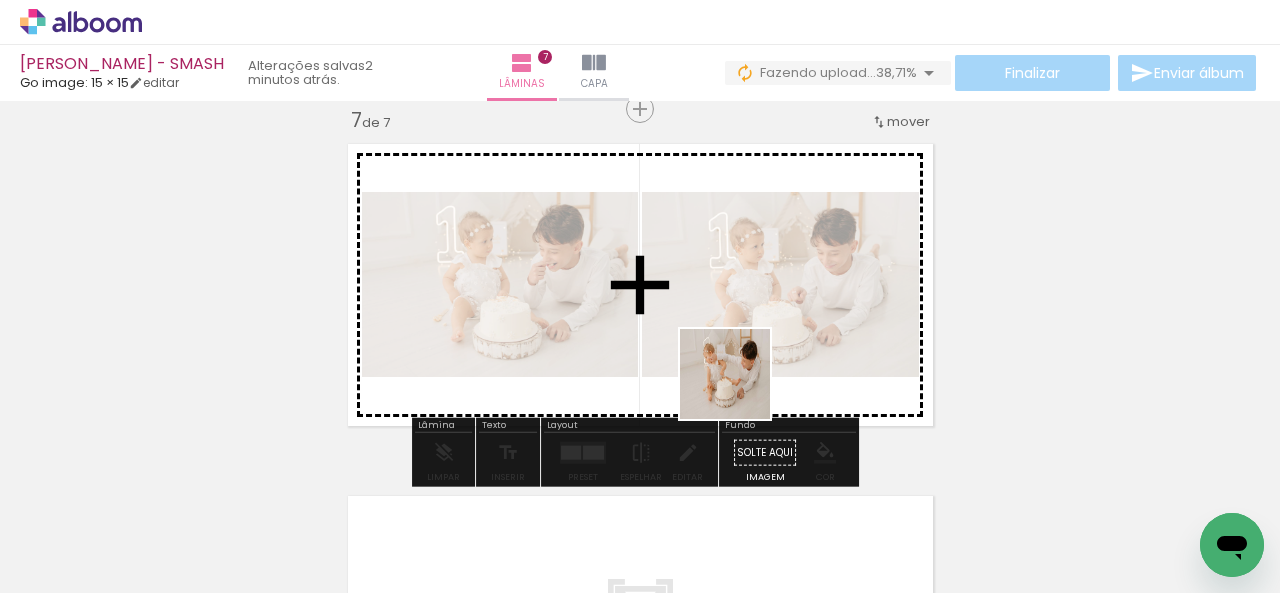 drag, startPoint x: 799, startPoint y: 539, endPoint x: 822, endPoint y: 531, distance: 24.351591 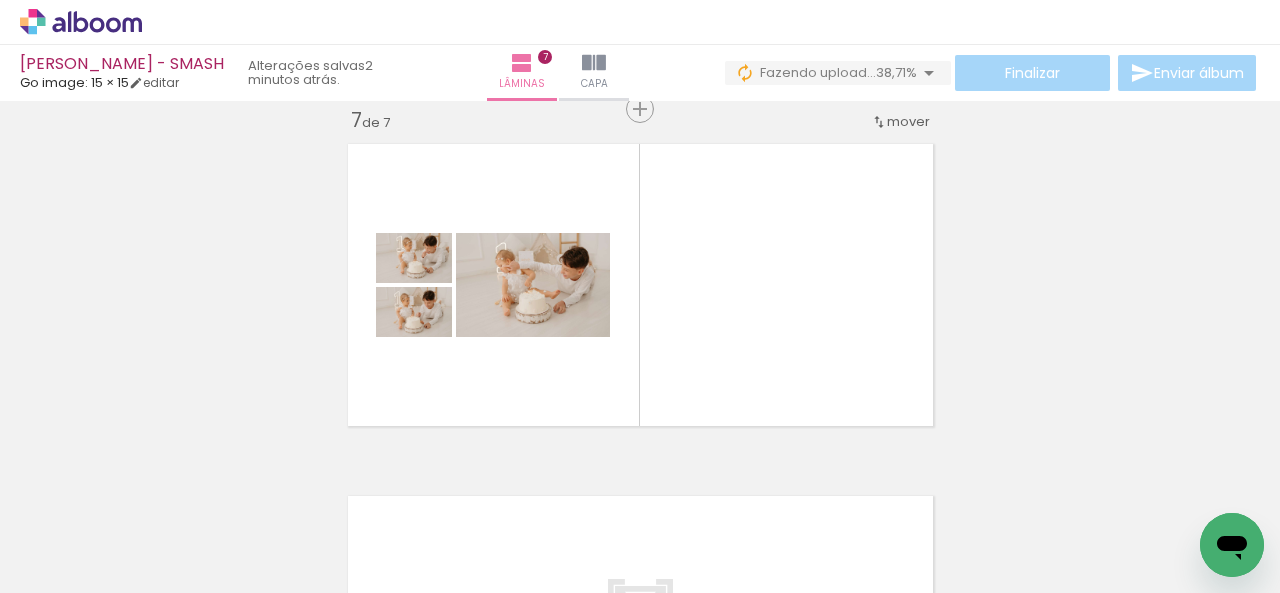scroll, scrollTop: 0, scrollLeft: 2358, axis: horizontal 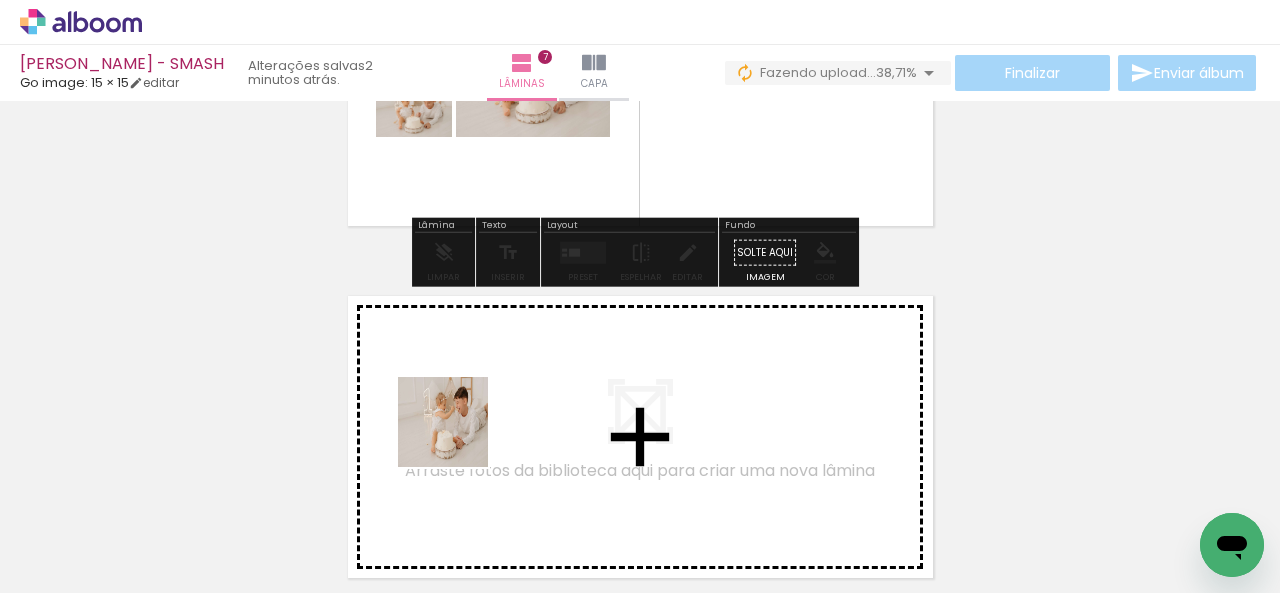 drag, startPoint x: 451, startPoint y: 524, endPoint x: 523, endPoint y: 509, distance: 73.545906 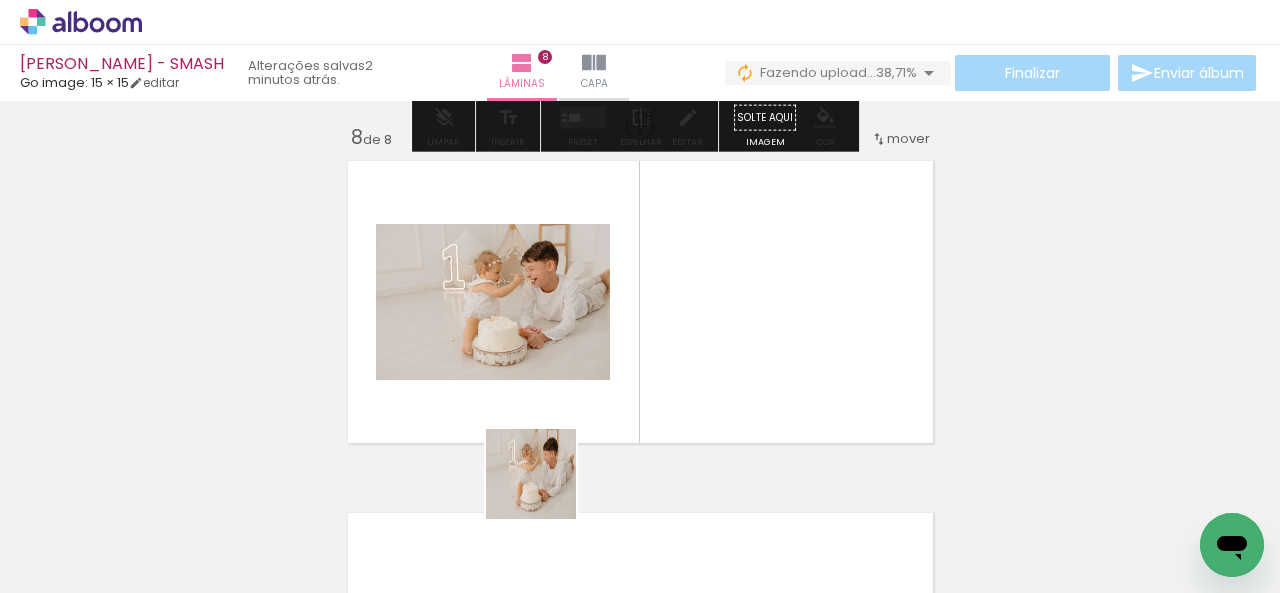 scroll, scrollTop: 2489, scrollLeft: 0, axis: vertical 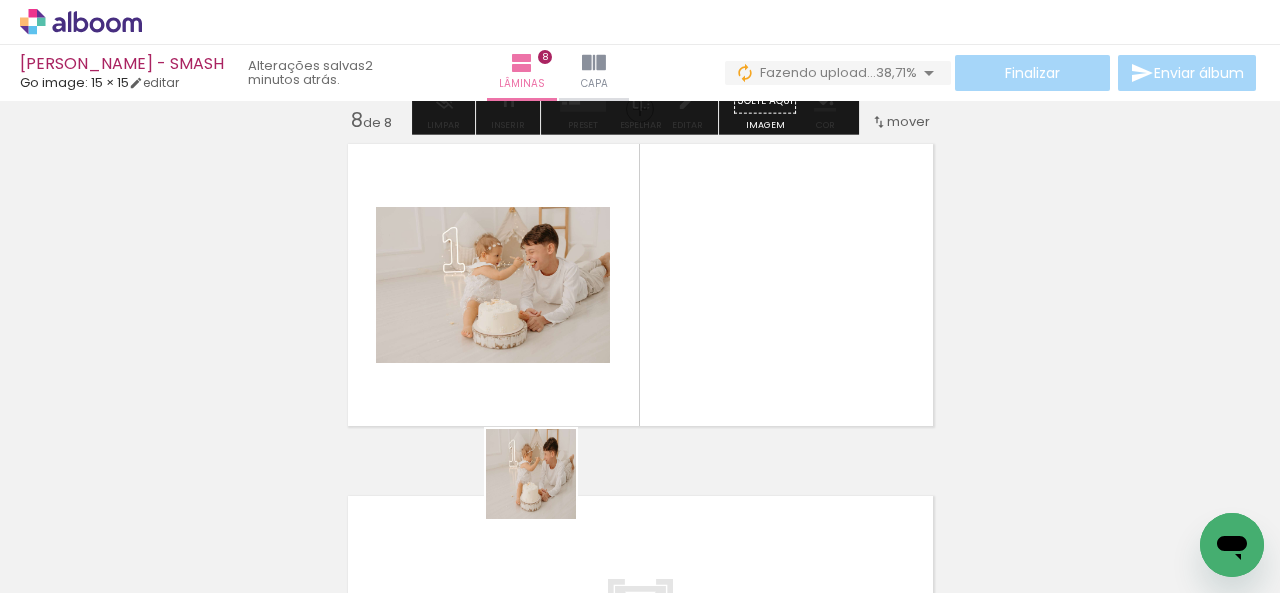 drag, startPoint x: 536, startPoint y: 527, endPoint x: 747, endPoint y: 491, distance: 214.04906 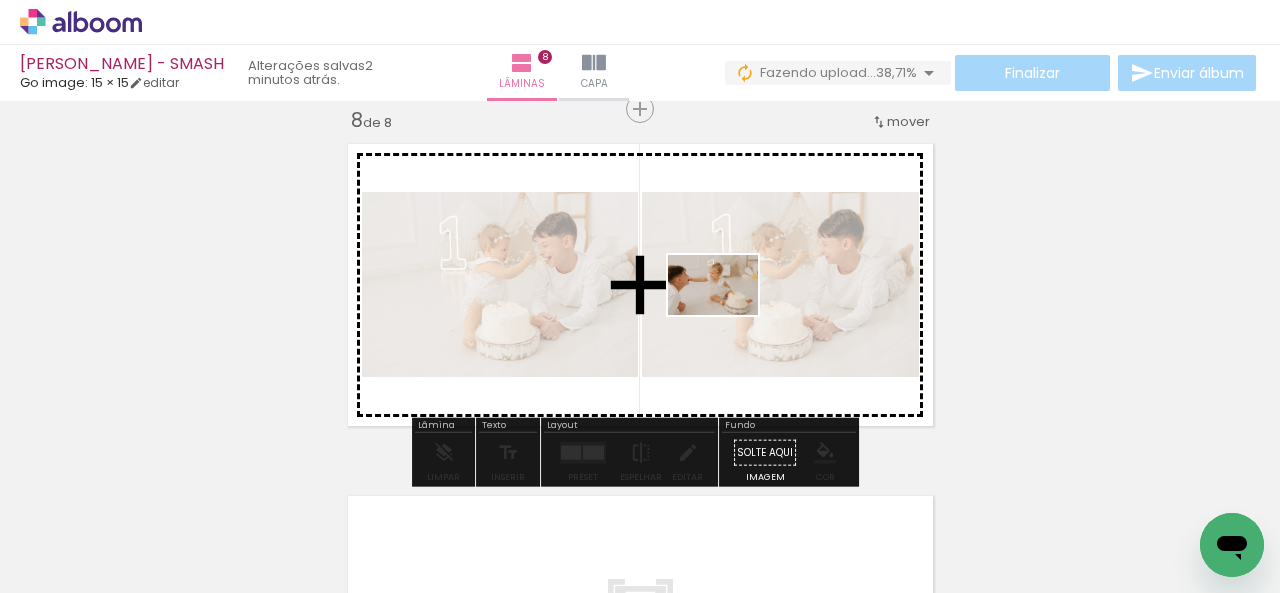 drag, startPoint x: 760, startPoint y: 524, endPoint x: 728, endPoint y: 315, distance: 211.43556 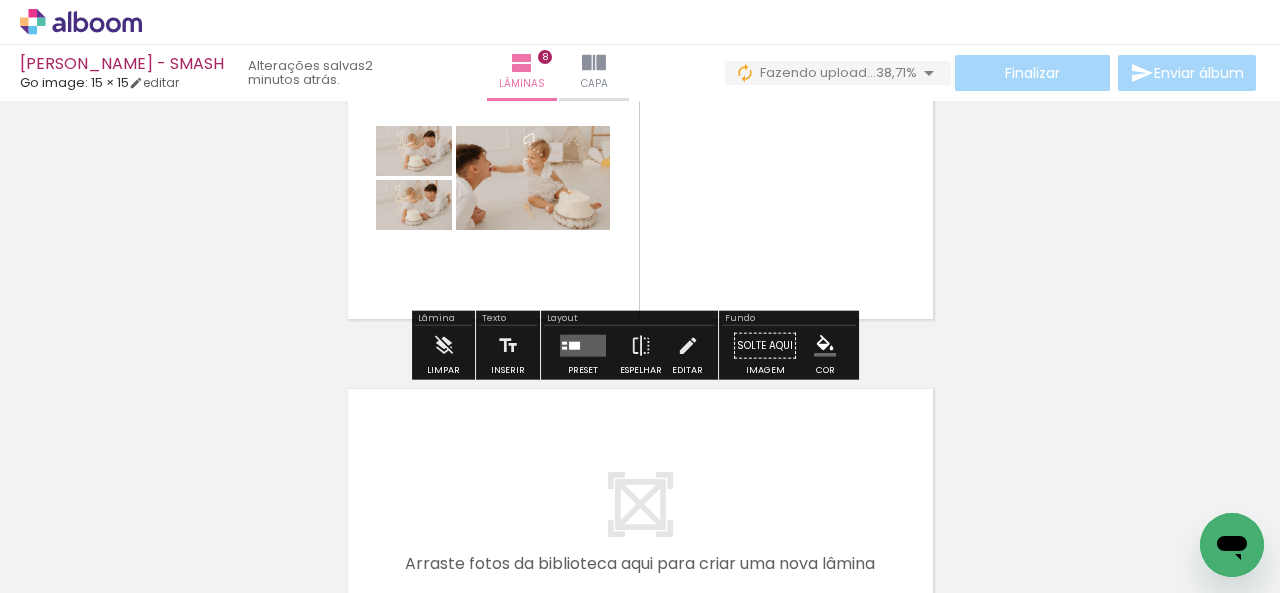 scroll, scrollTop: 2689, scrollLeft: 0, axis: vertical 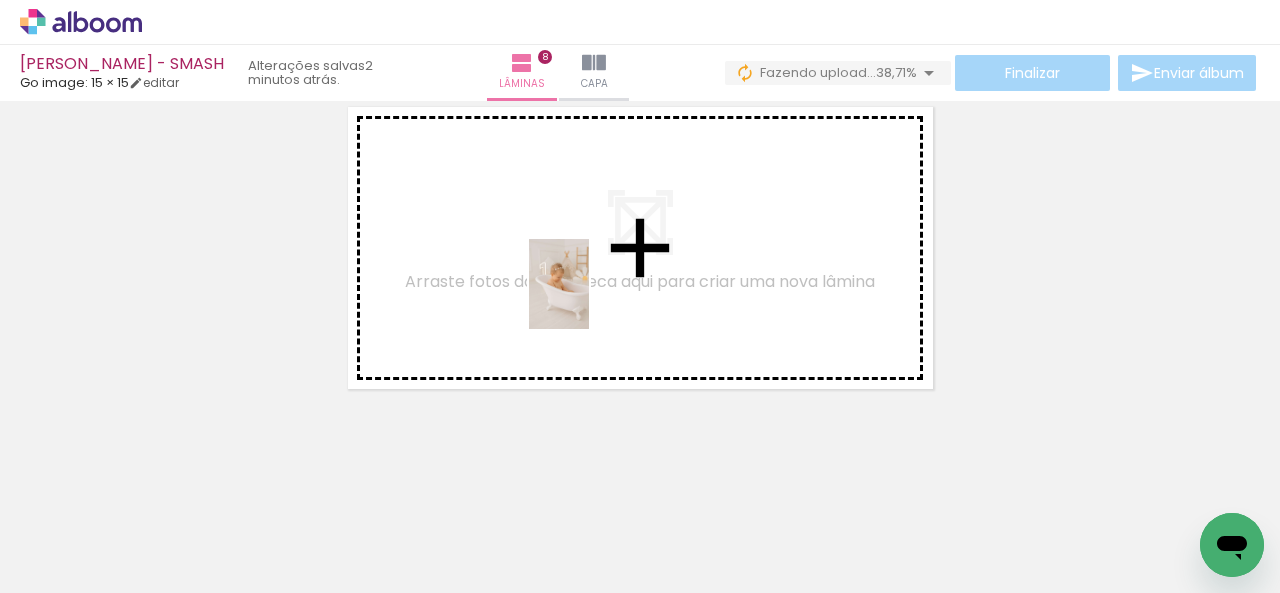 drag, startPoint x: 872, startPoint y: 524, endPoint x: 589, endPoint y: 299, distance: 361.5439 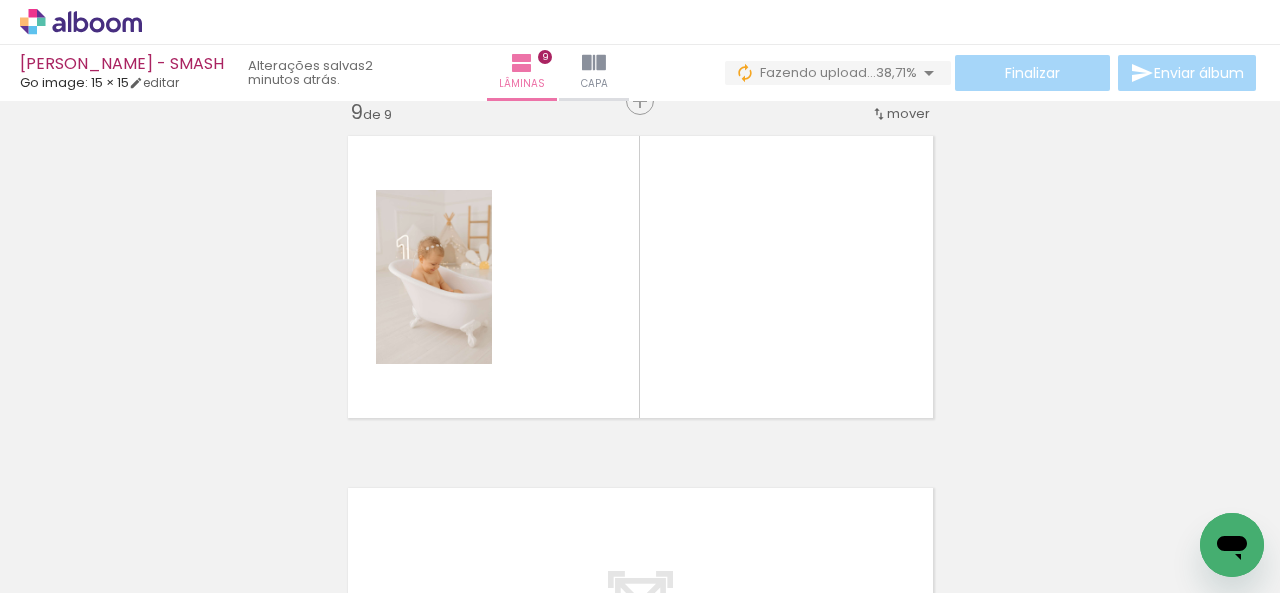 scroll, scrollTop: 2841, scrollLeft: 0, axis: vertical 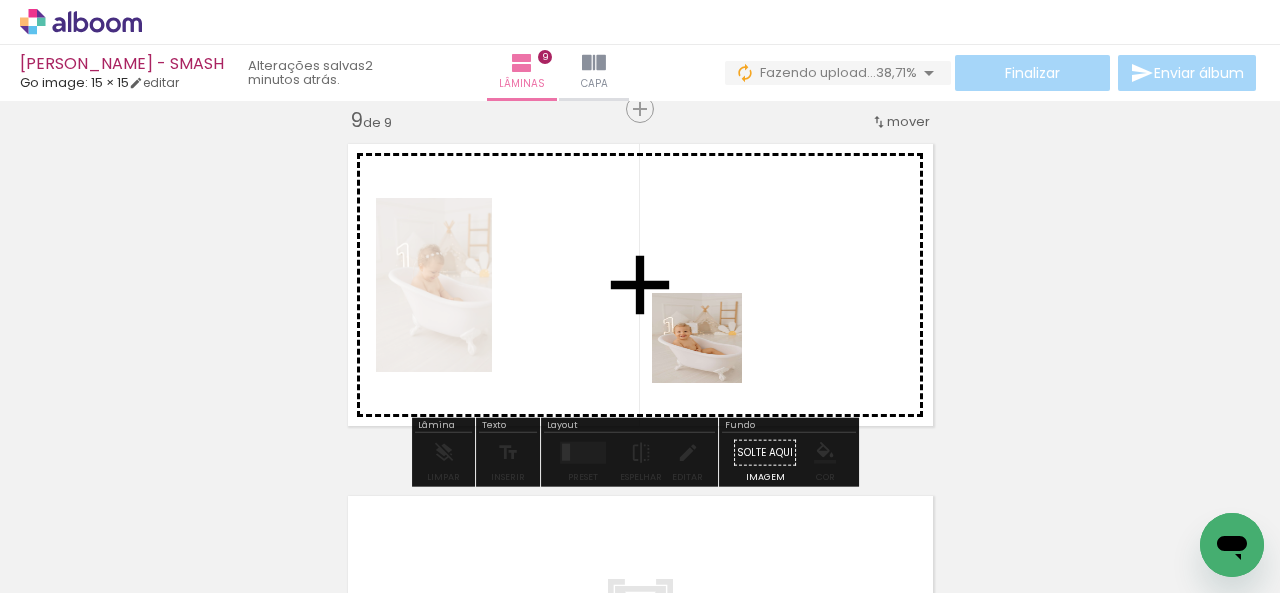drag, startPoint x: 985, startPoint y: 527, endPoint x: 800, endPoint y: 409, distance: 219.4288 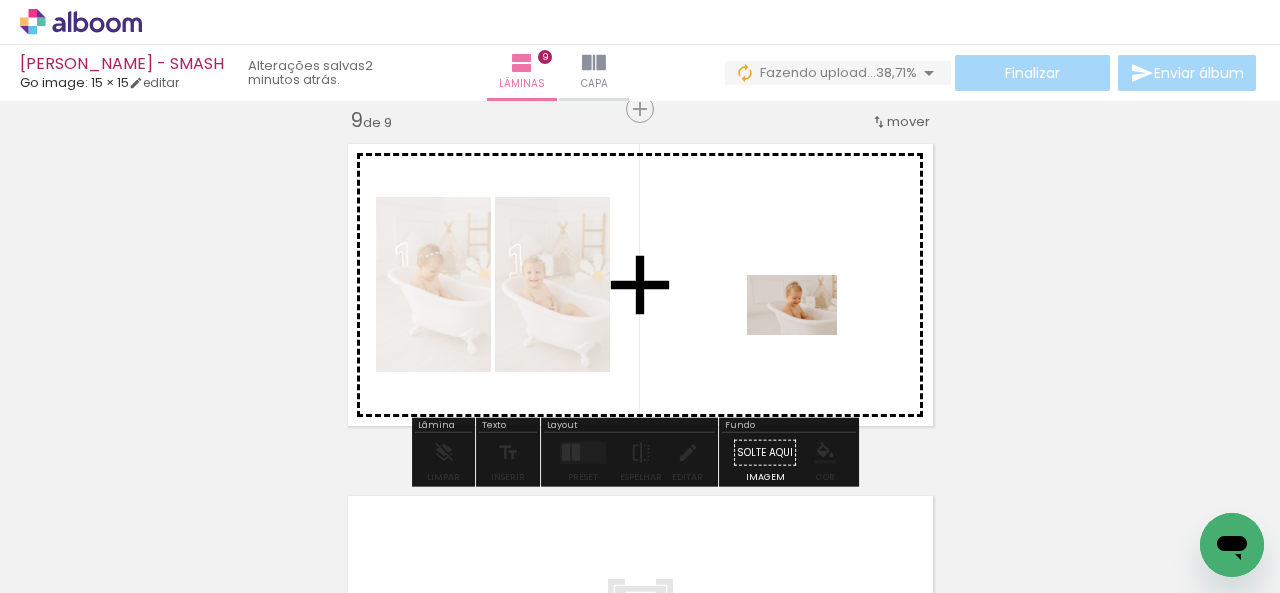 drag, startPoint x: 1072, startPoint y: 529, endPoint x: 1102, endPoint y: 485, distance: 53.25411 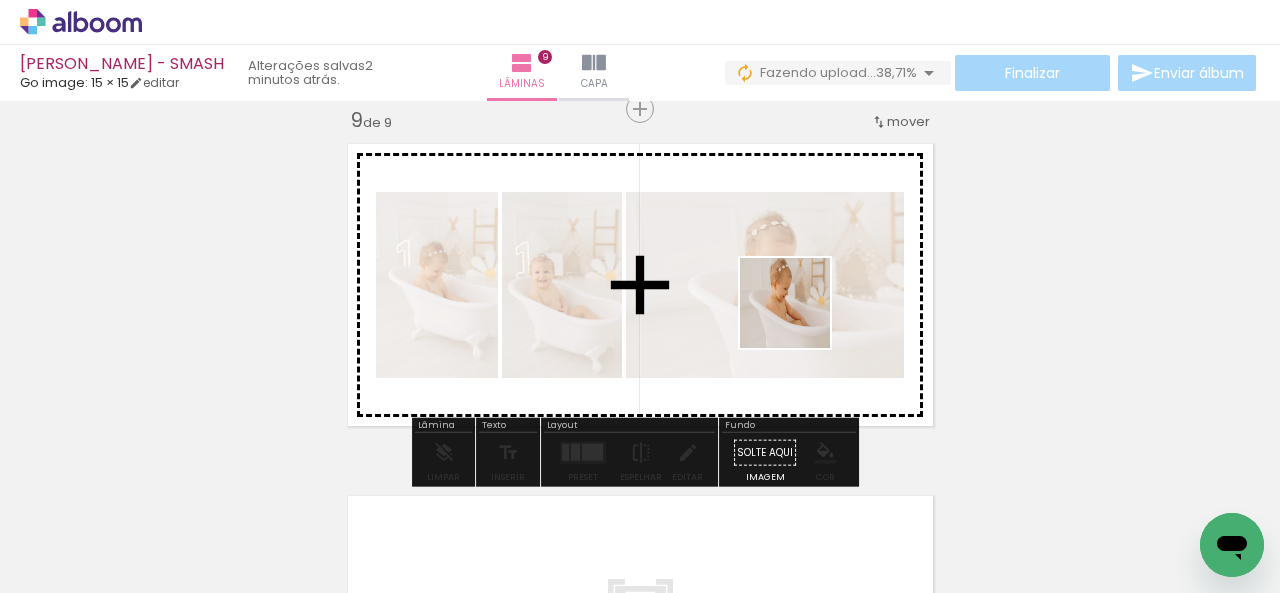 drag, startPoint x: 1190, startPoint y: 529, endPoint x: 792, endPoint y: 316, distance: 451.41223 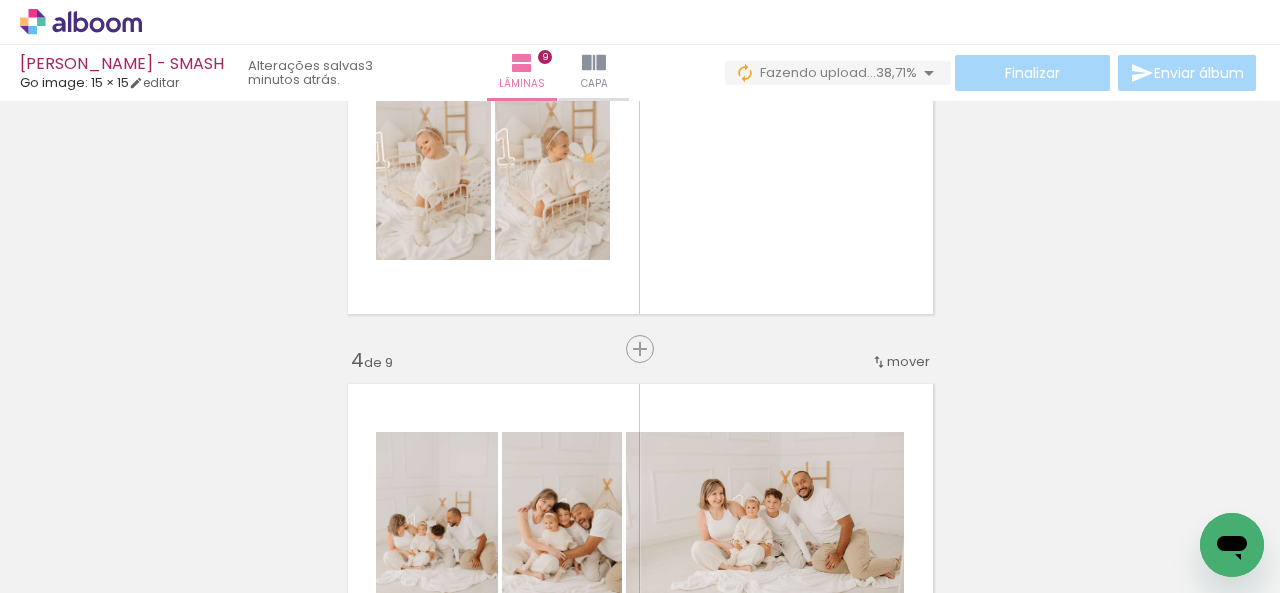 scroll, scrollTop: 641, scrollLeft: 0, axis: vertical 